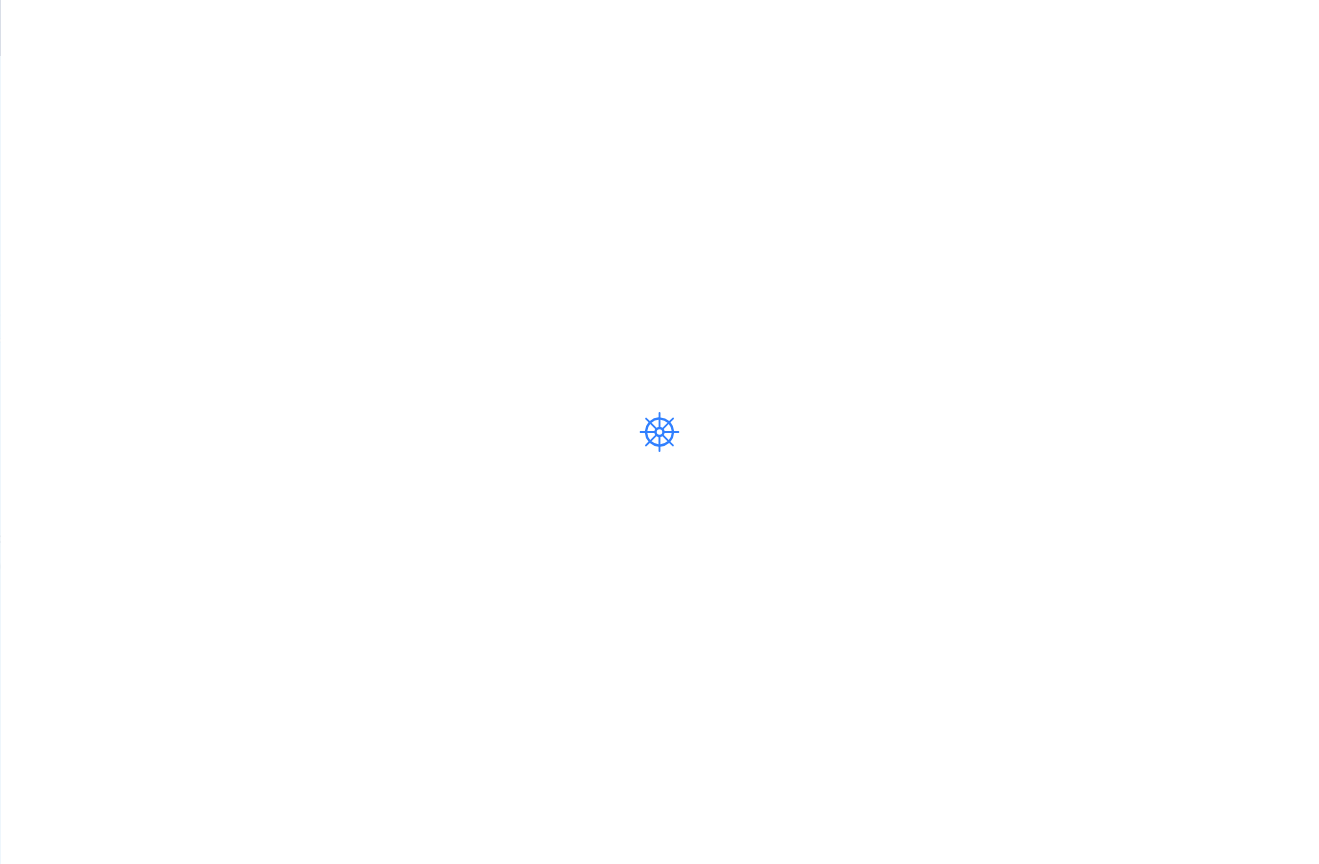 scroll, scrollTop: 0, scrollLeft: 0, axis: both 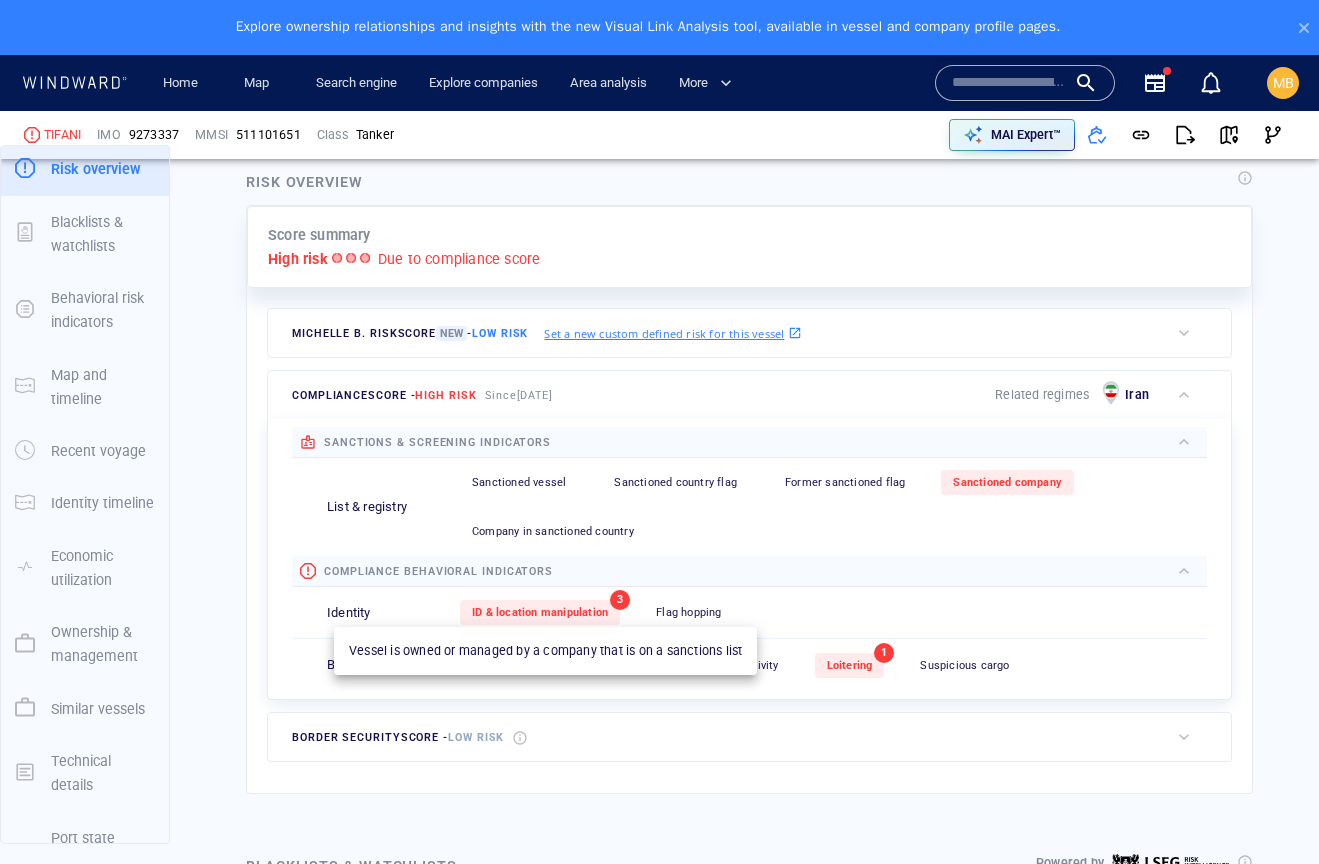 click on "Sanctioned company" at bounding box center [1007, 482] 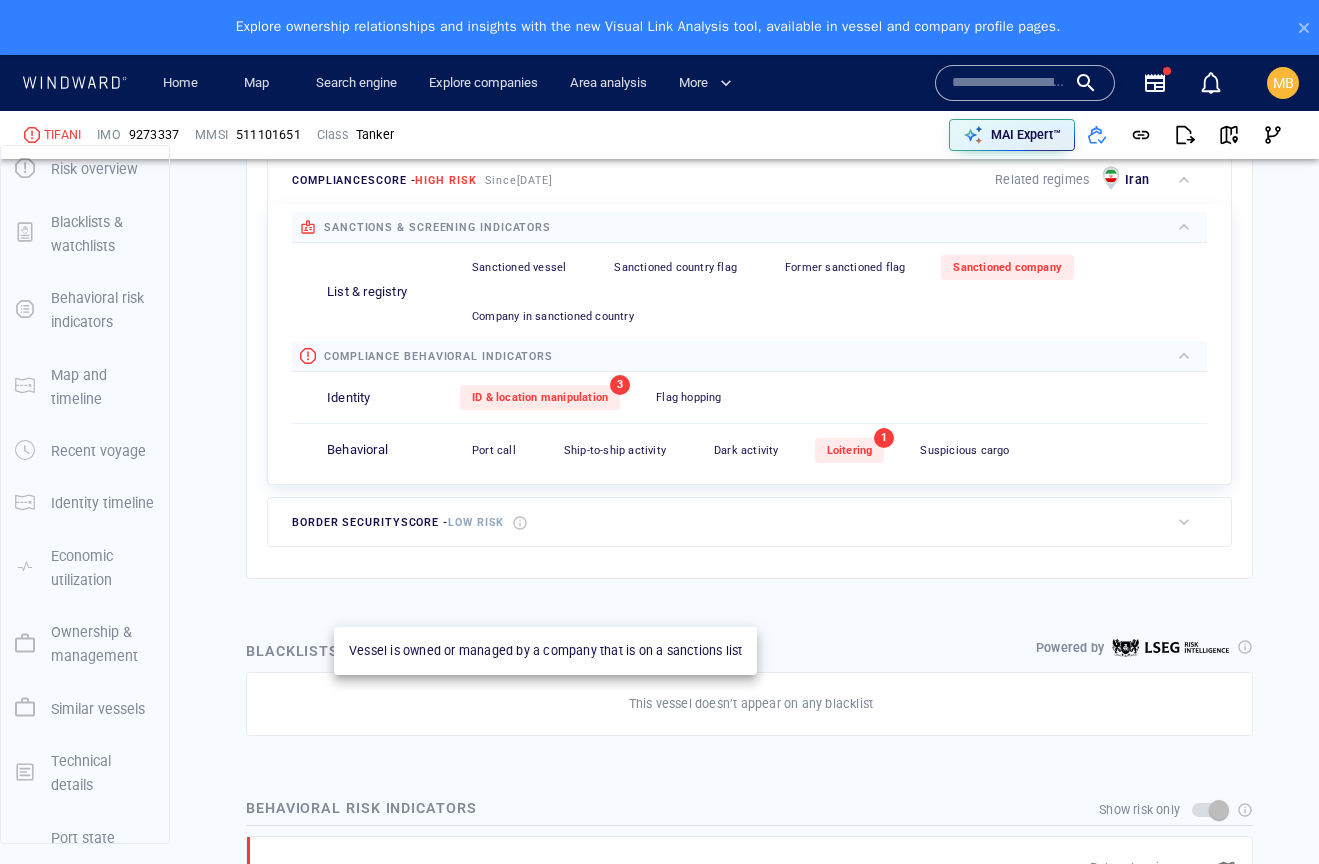 scroll, scrollTop: 1308, scrollLeft: 0, axis: vertical 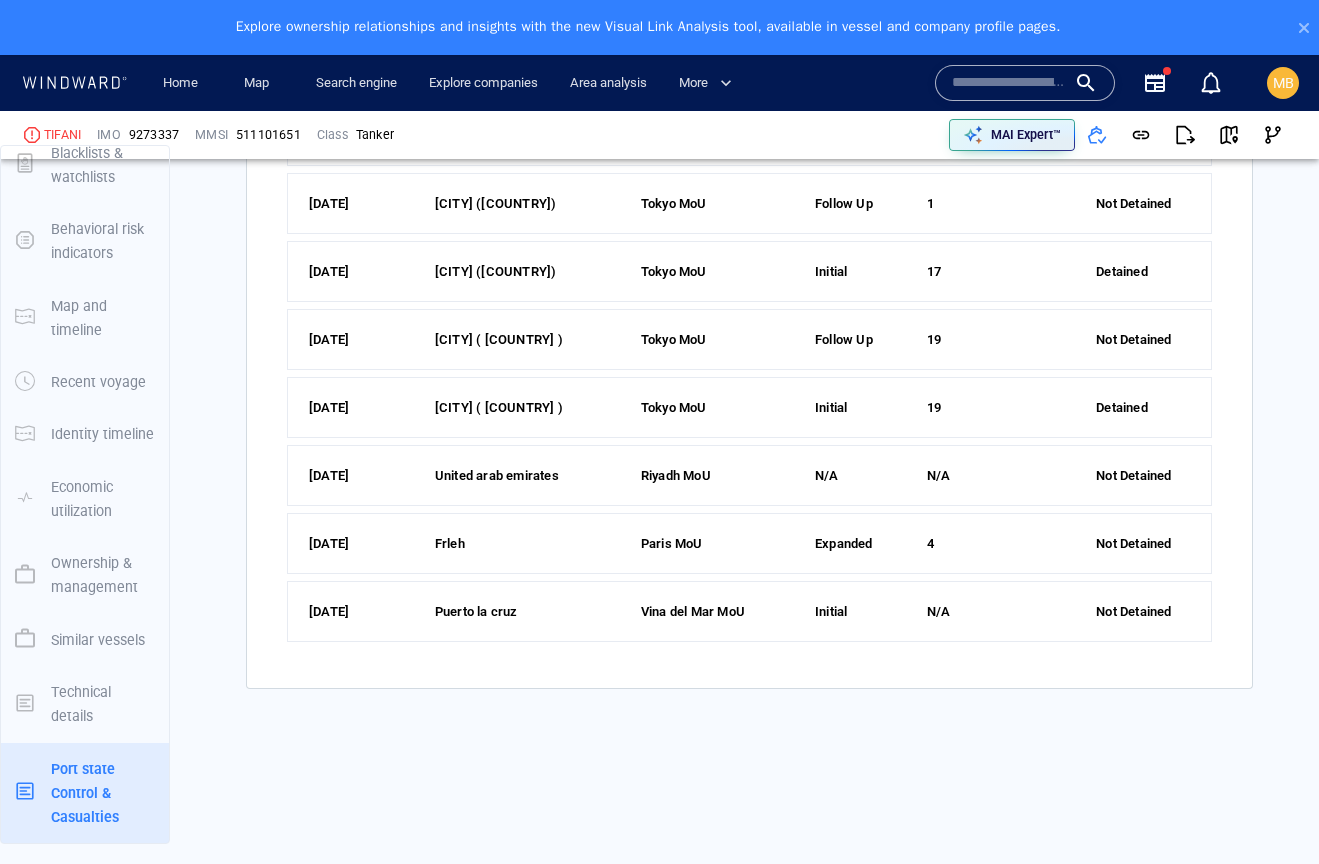 click on "[CITY] ([COUNTRY])" at bounding box center (525, 204) 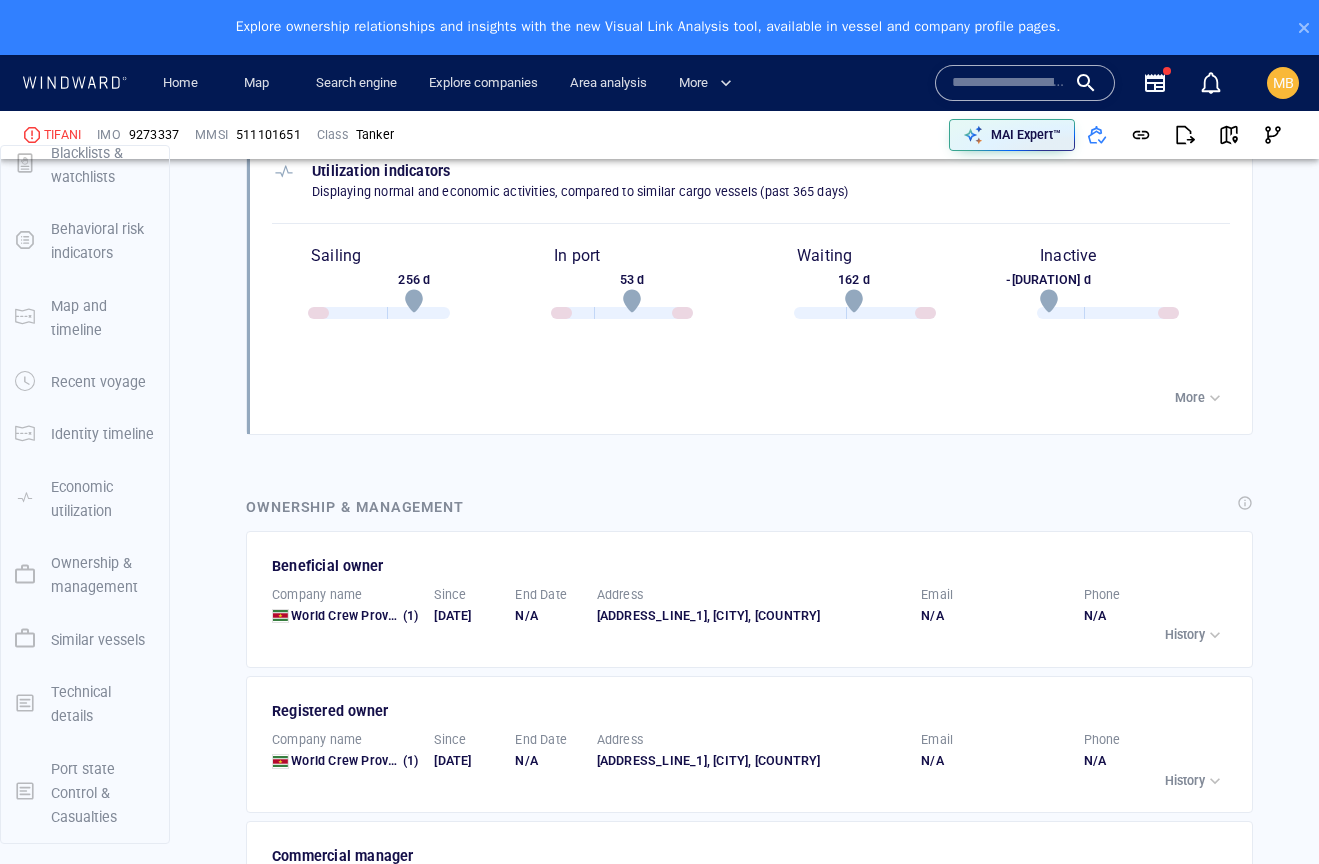 scroll, scrollTop: 2561, scrollLeft: 0, axis: vertical 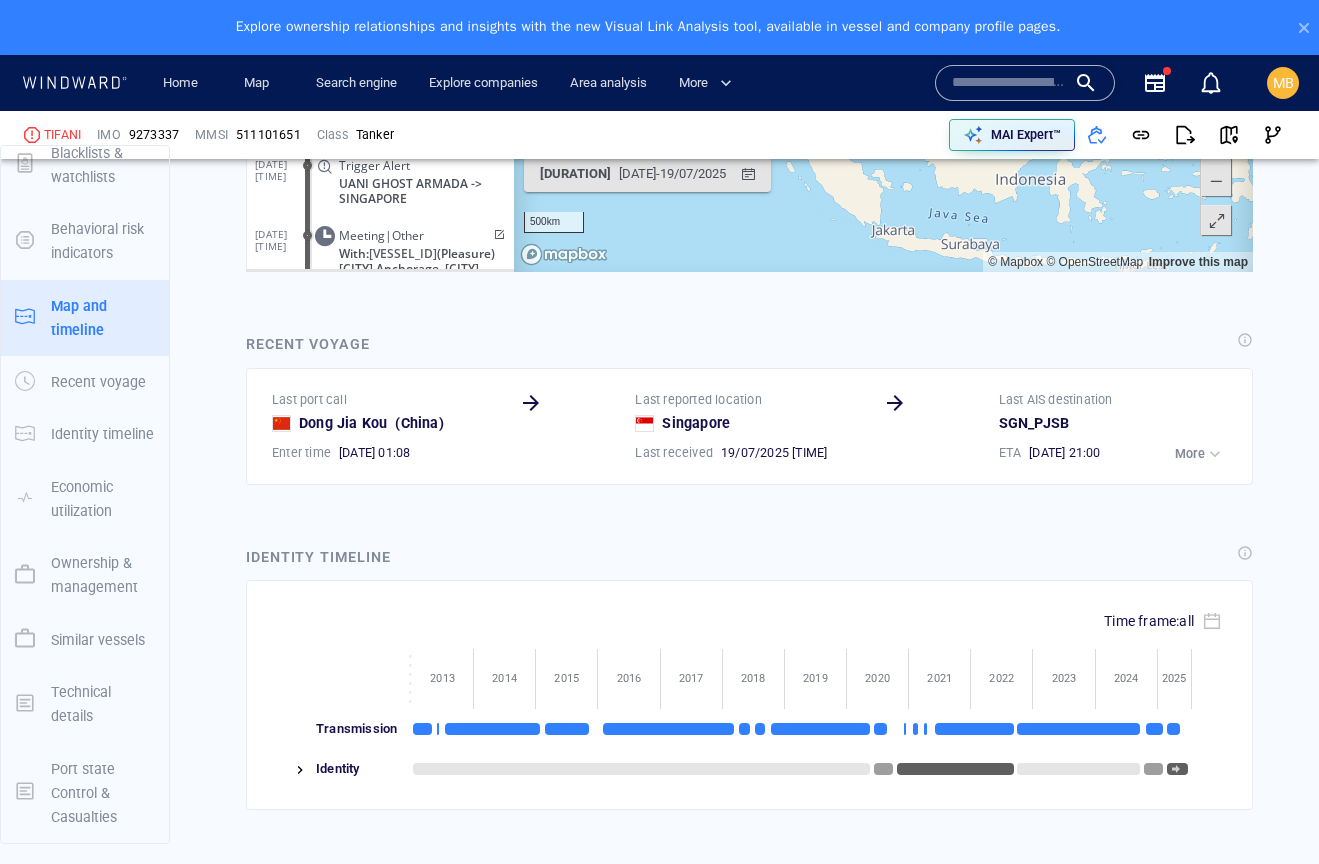drag, startPoint x: 752, startPoint y: 96, endPoint x: 887, endPoint y: -9, distance: 171.0263 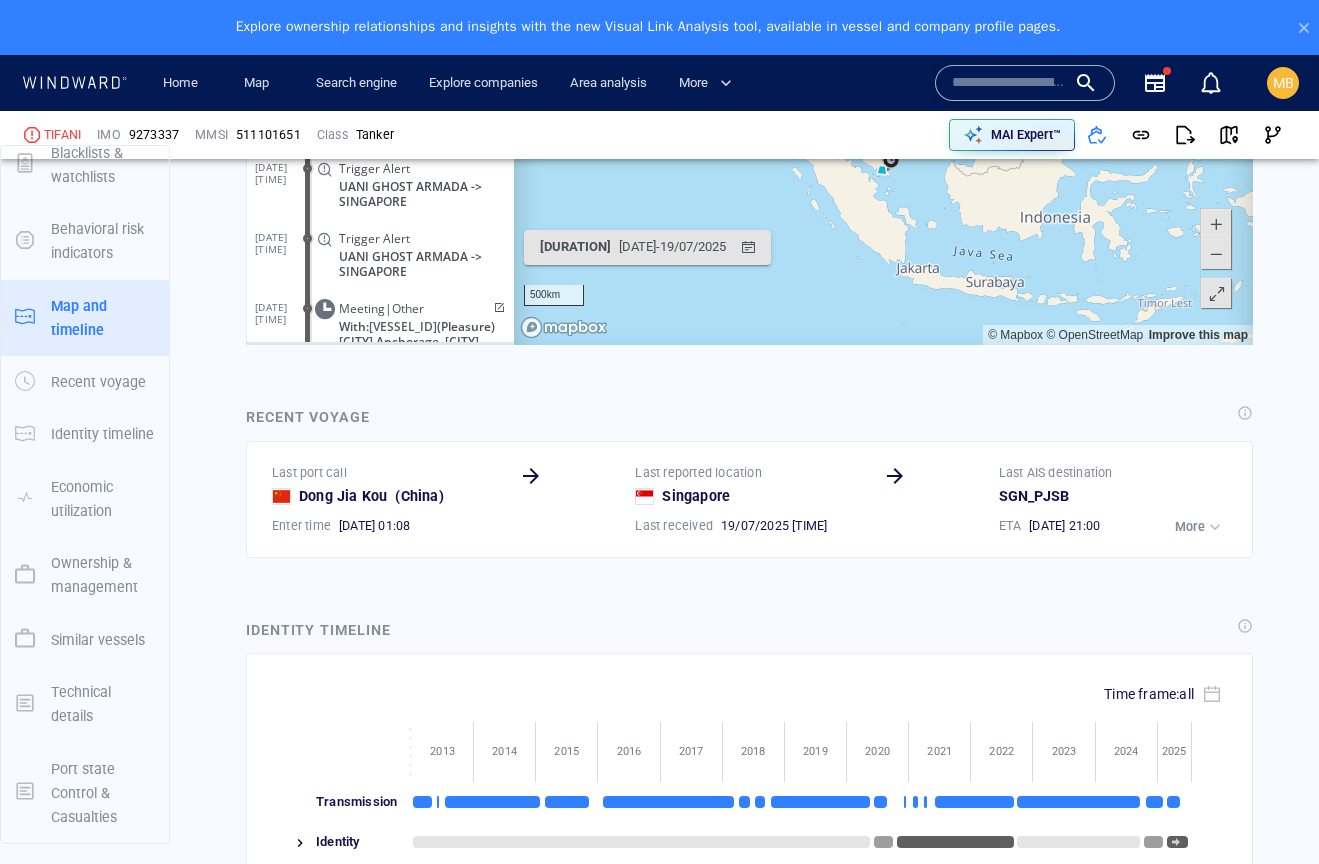 scroll, scrollTop: 2523, scrollLeft: 0, axis: vertical 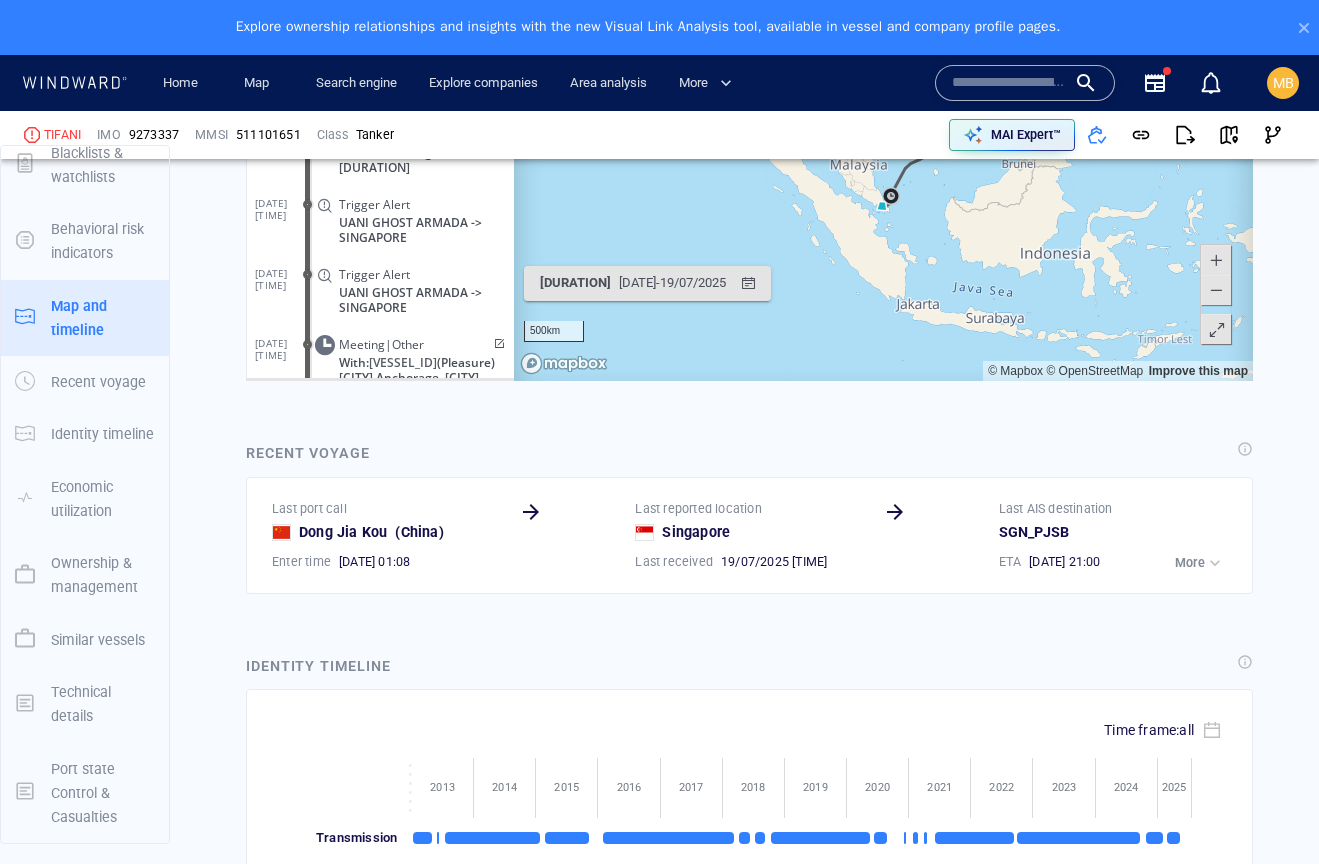 click at bounding box center [1216, 261] 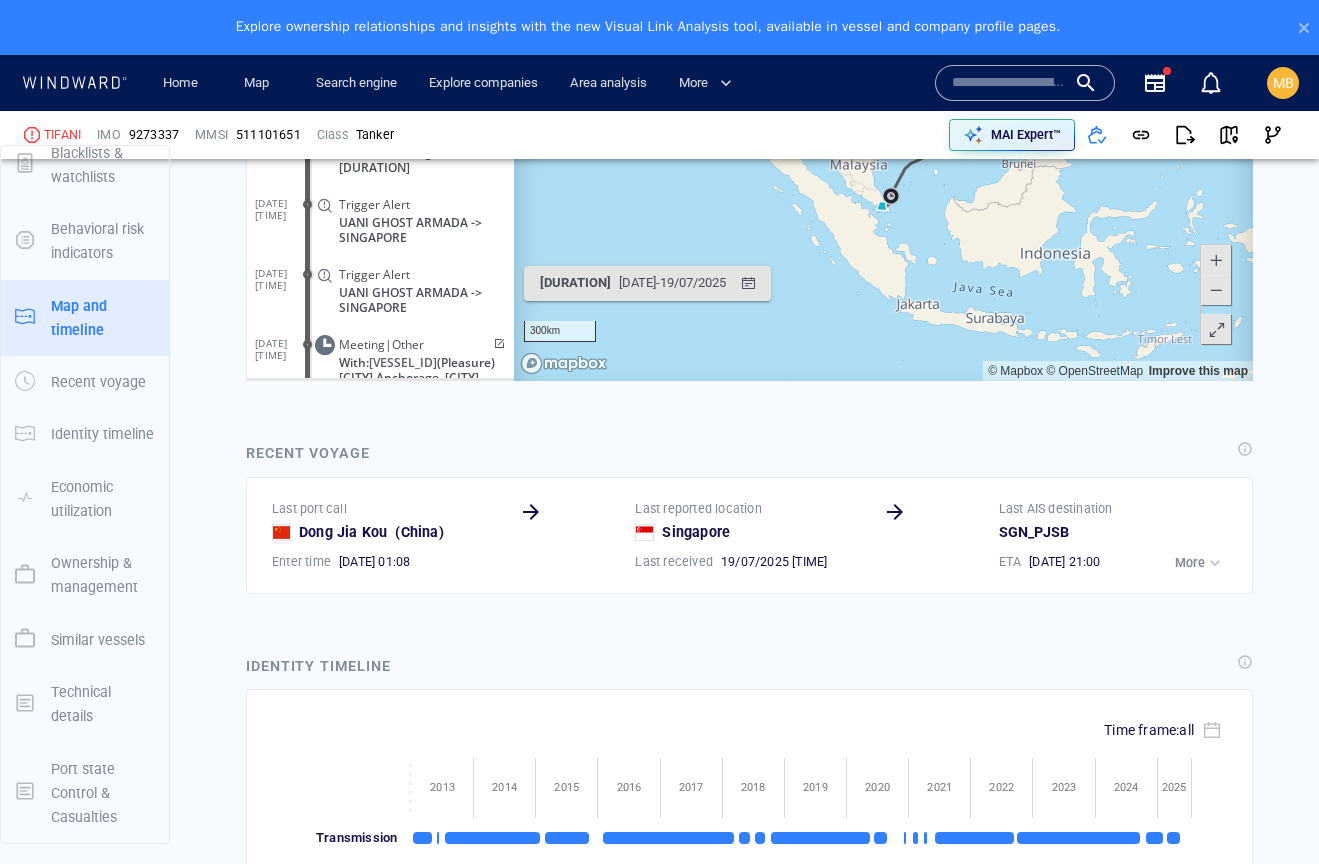 click at bounding box center [1216, 261] 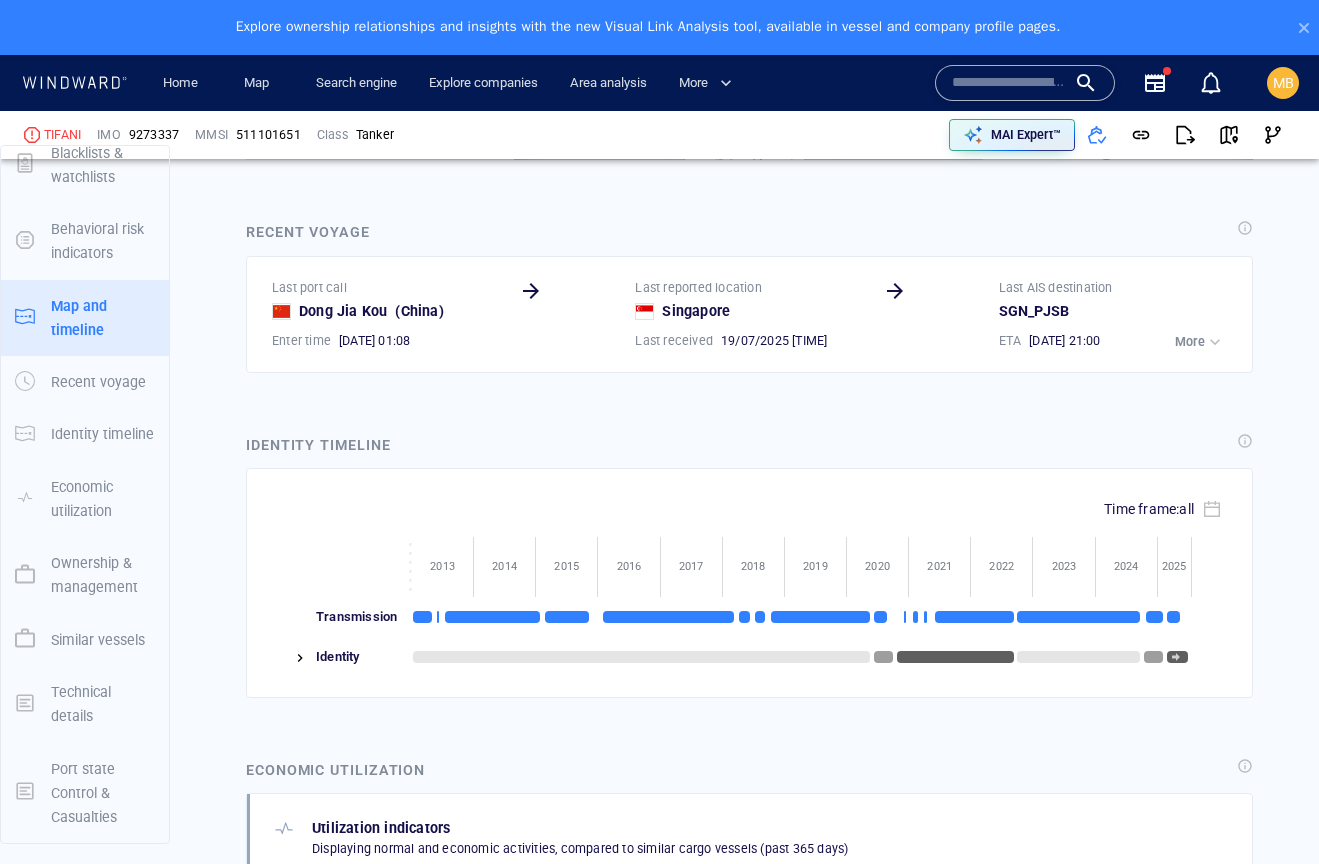 scroll, scrollTop: 2797, scrollLeft: 0, axis: vertical 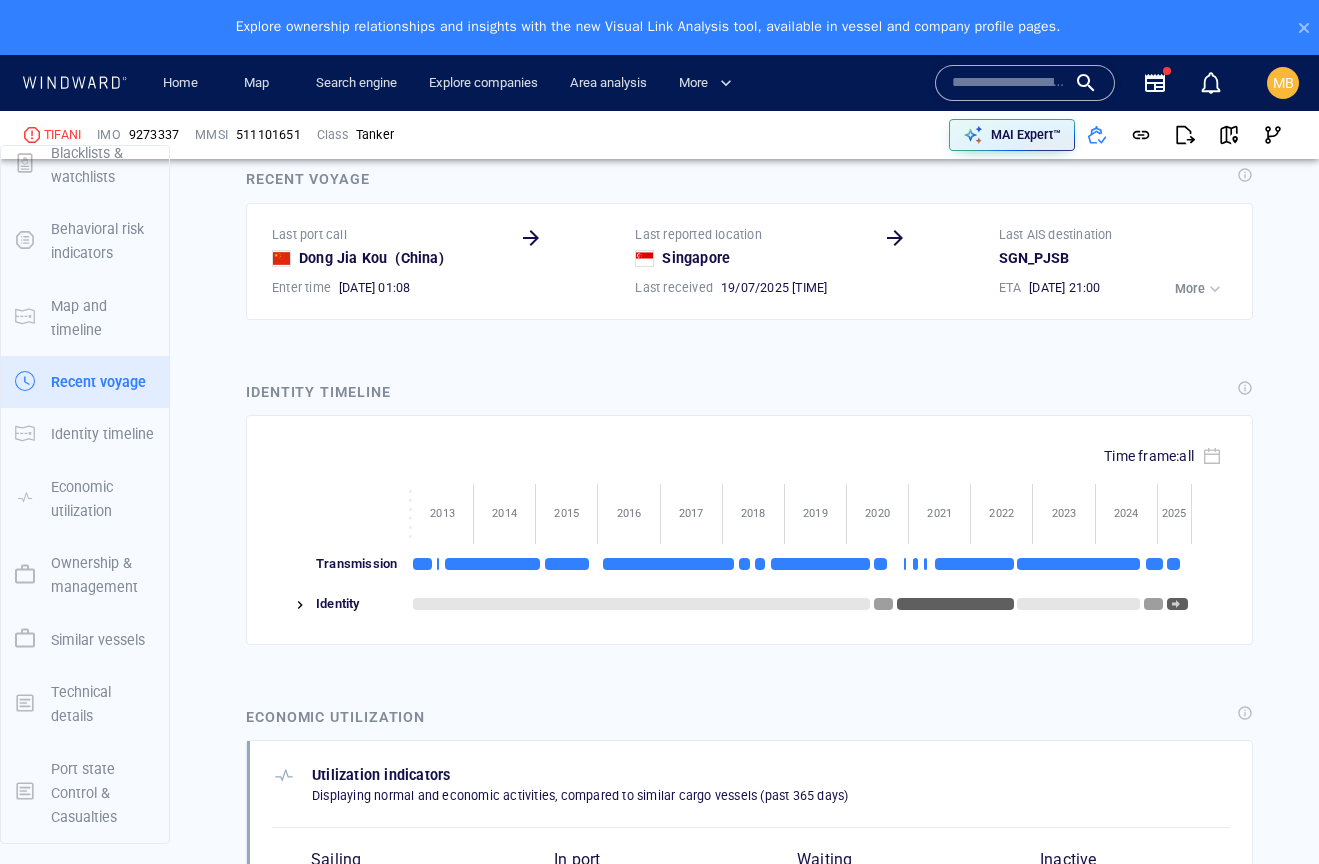 click on "Singapore" at bounding box center (750, 258) 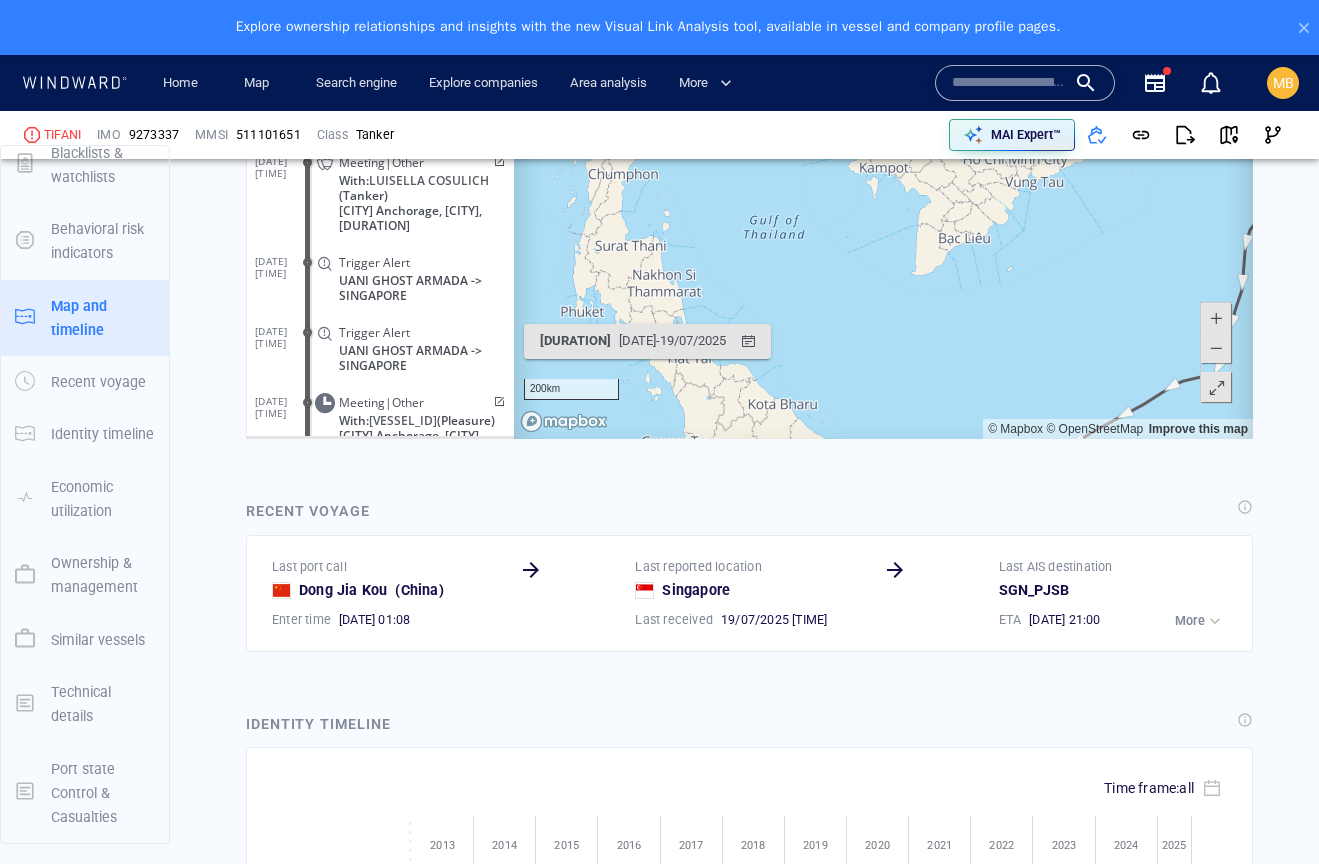 drag, startPoint x: 856, startPoint y: 208, endPoint x: 839, endPoint y: -106, distance: 314.45987 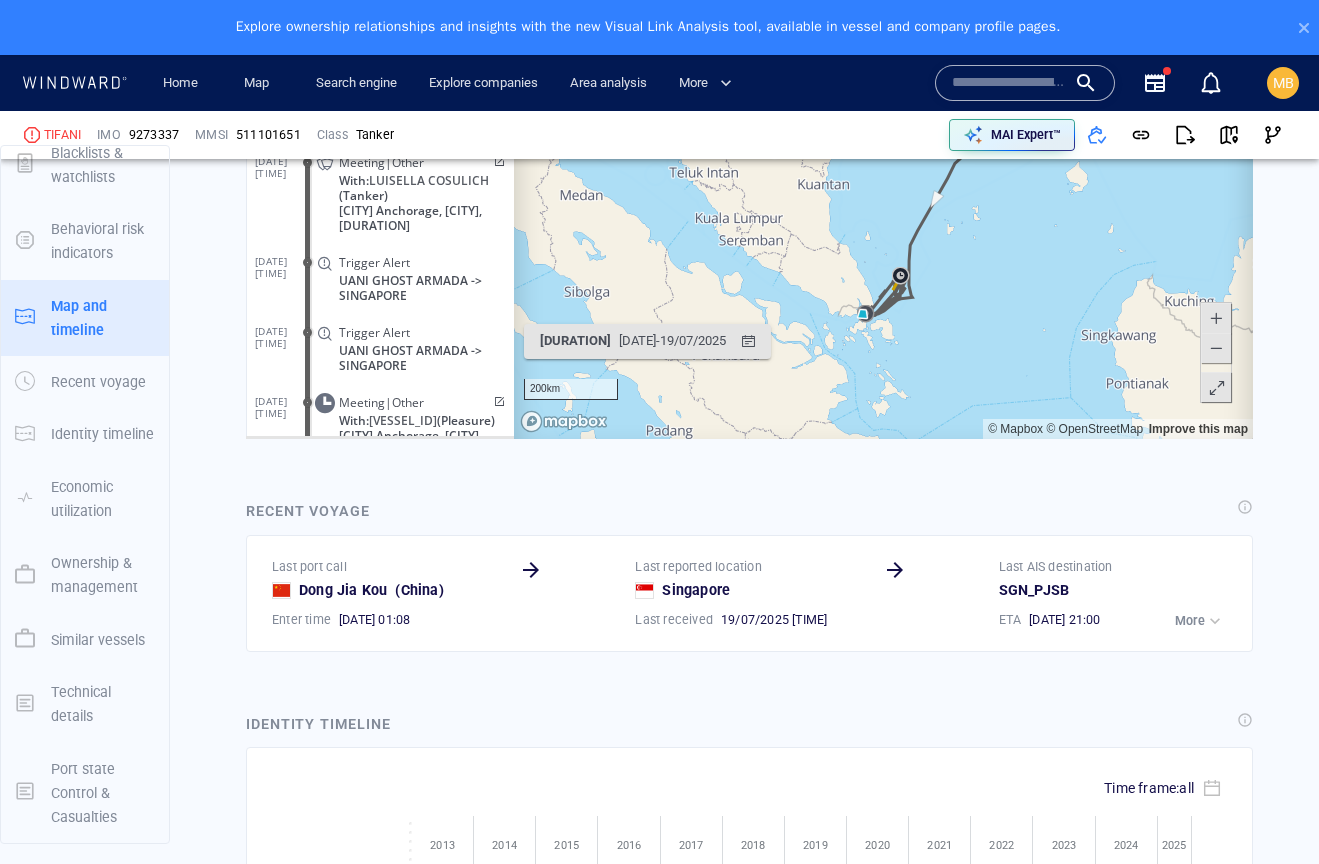 drag, startPoint x: 780, startPoint y: 45, endPoint x: 777, endPoint y: -184, distance: 229.01965 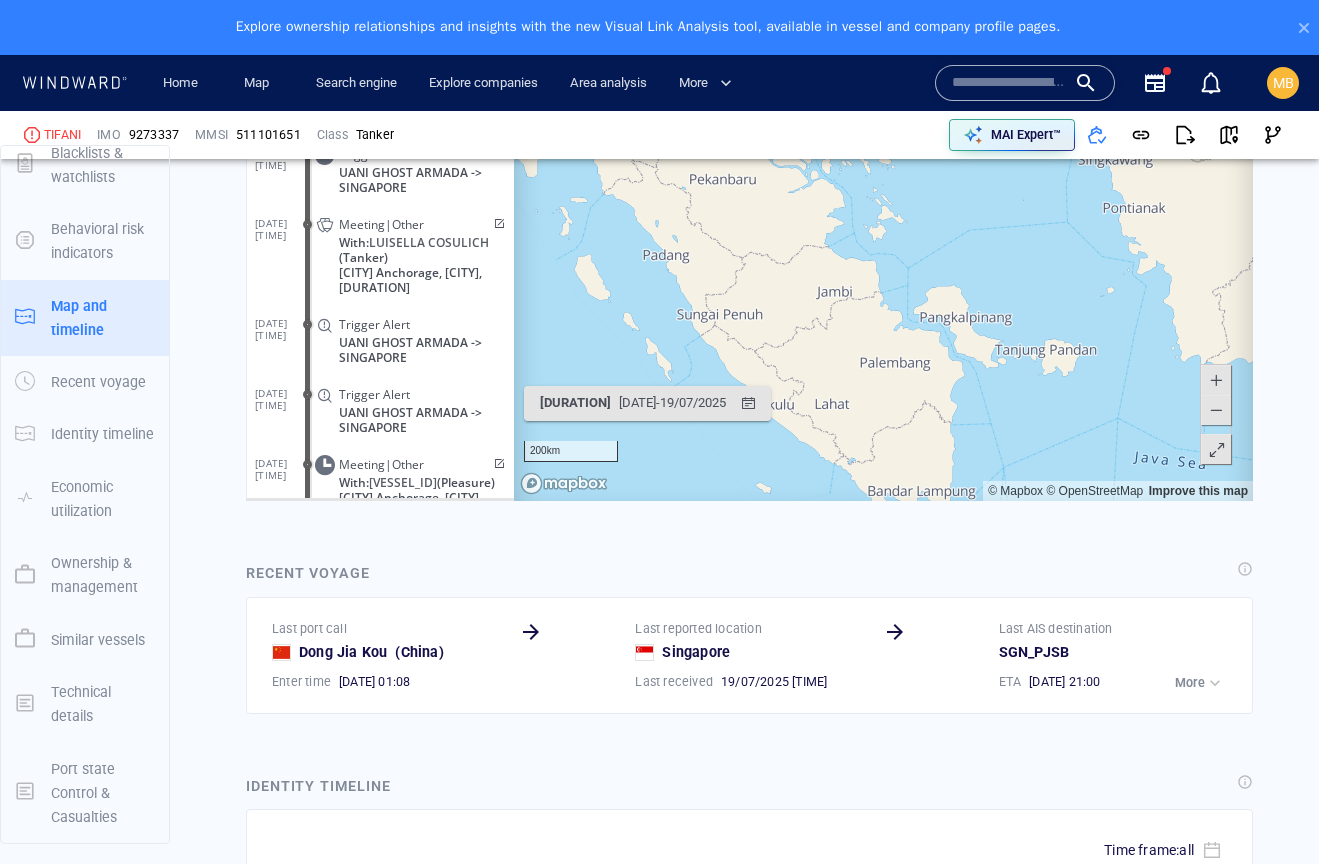 click at bounding box center (1216, 381) 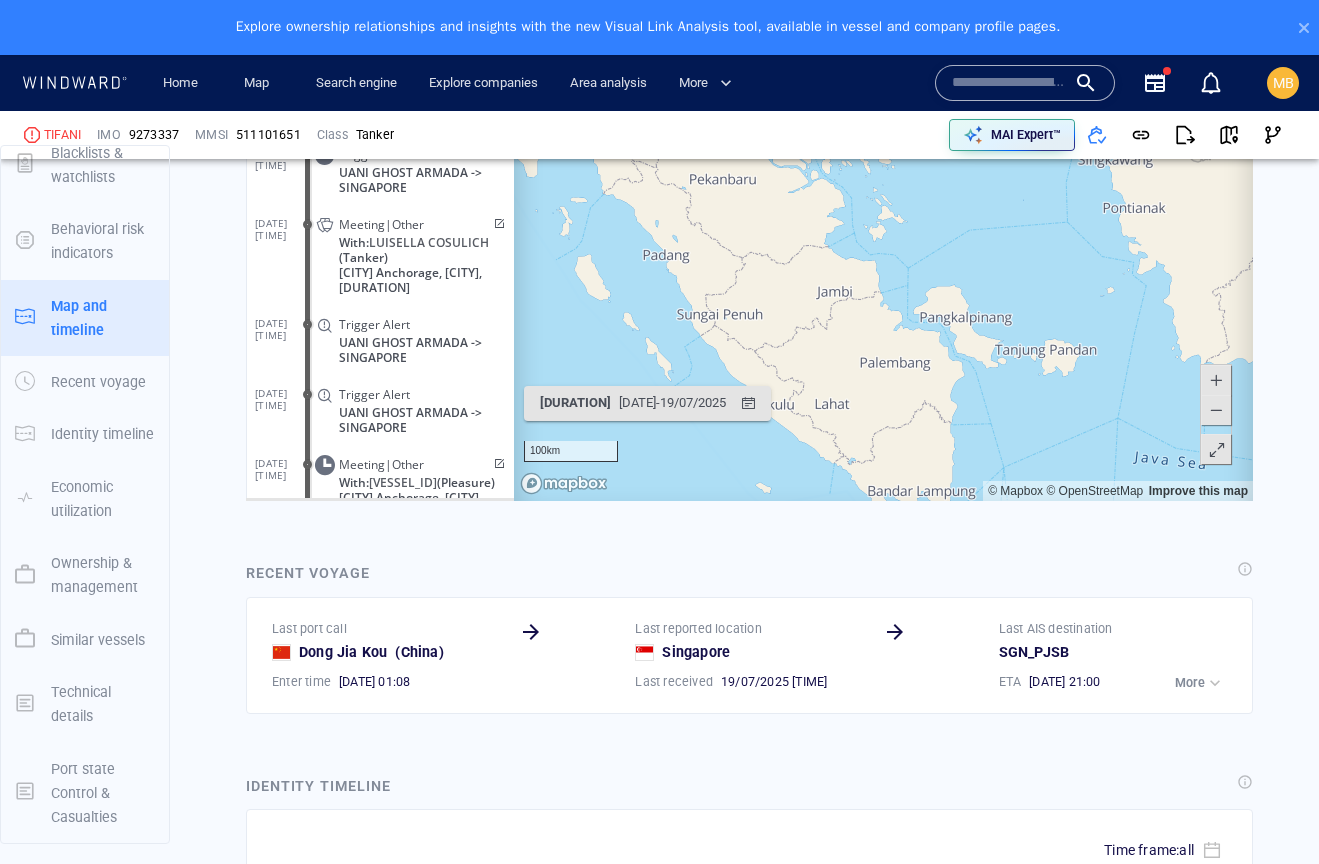 click at bounding box center [1216, 381] 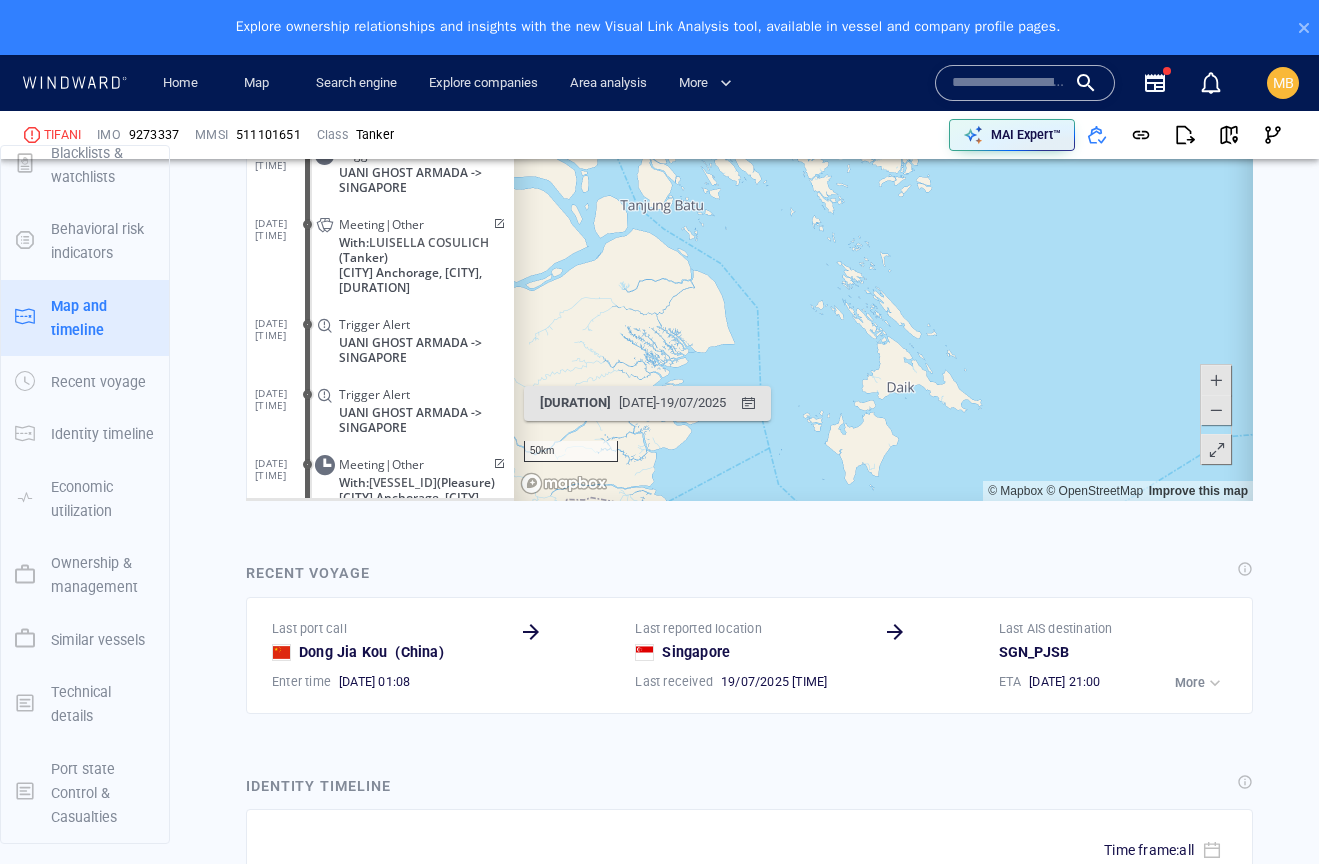 drag, startPoint x: 838, startPoint y: 117, endPoint x: 853, endPoint y: 283, distance: 166.67633 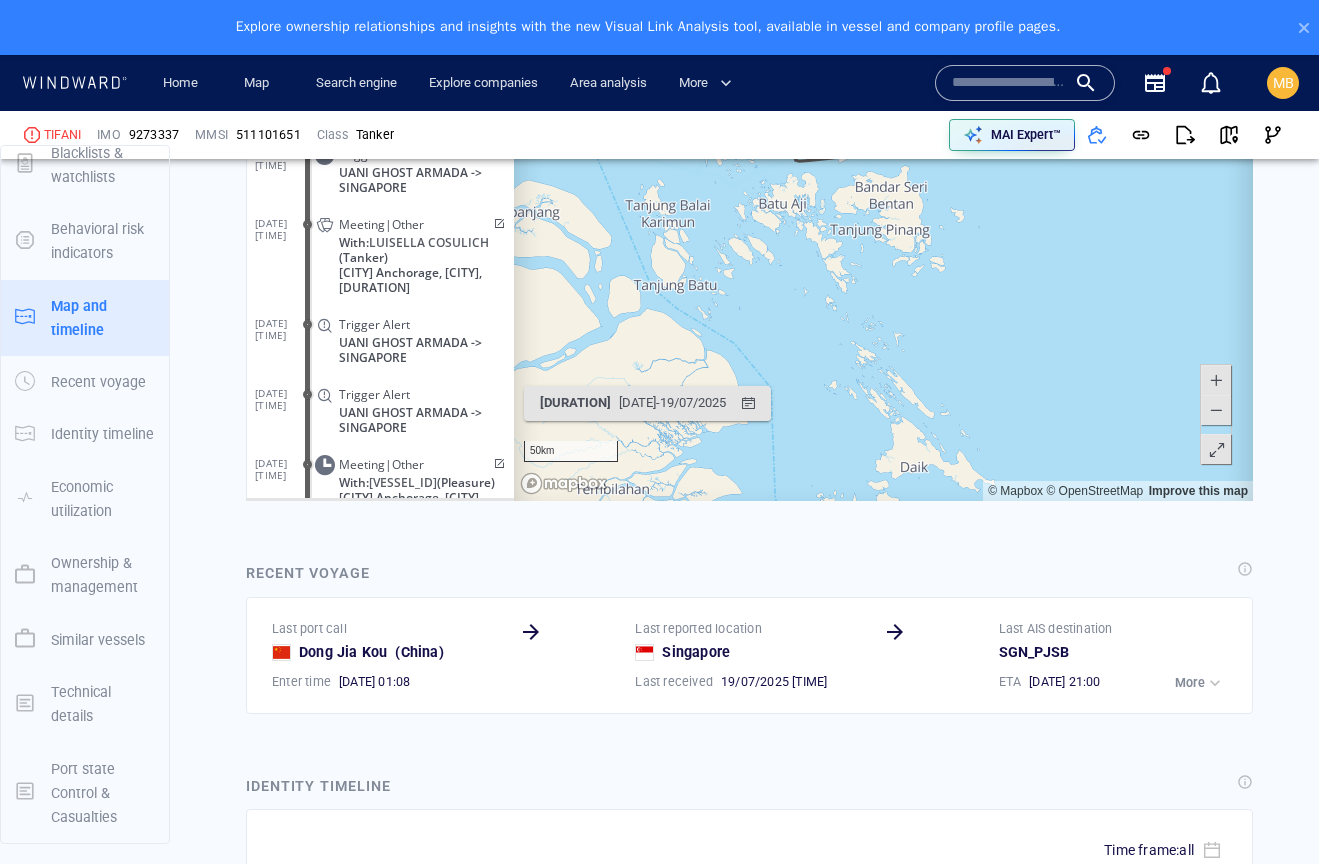 click at bounding box center (1216, 381) 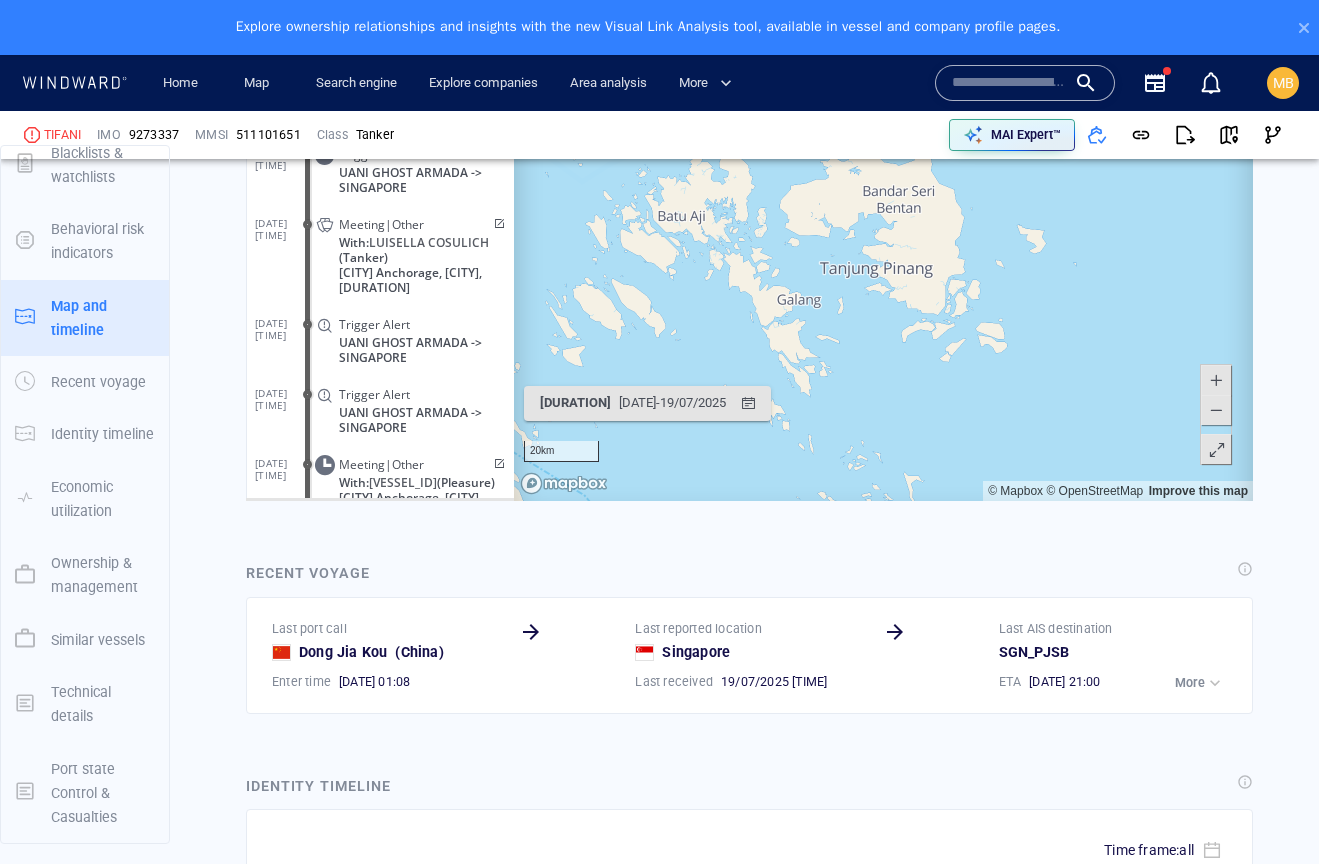 click at bounding box center [1216, 381] 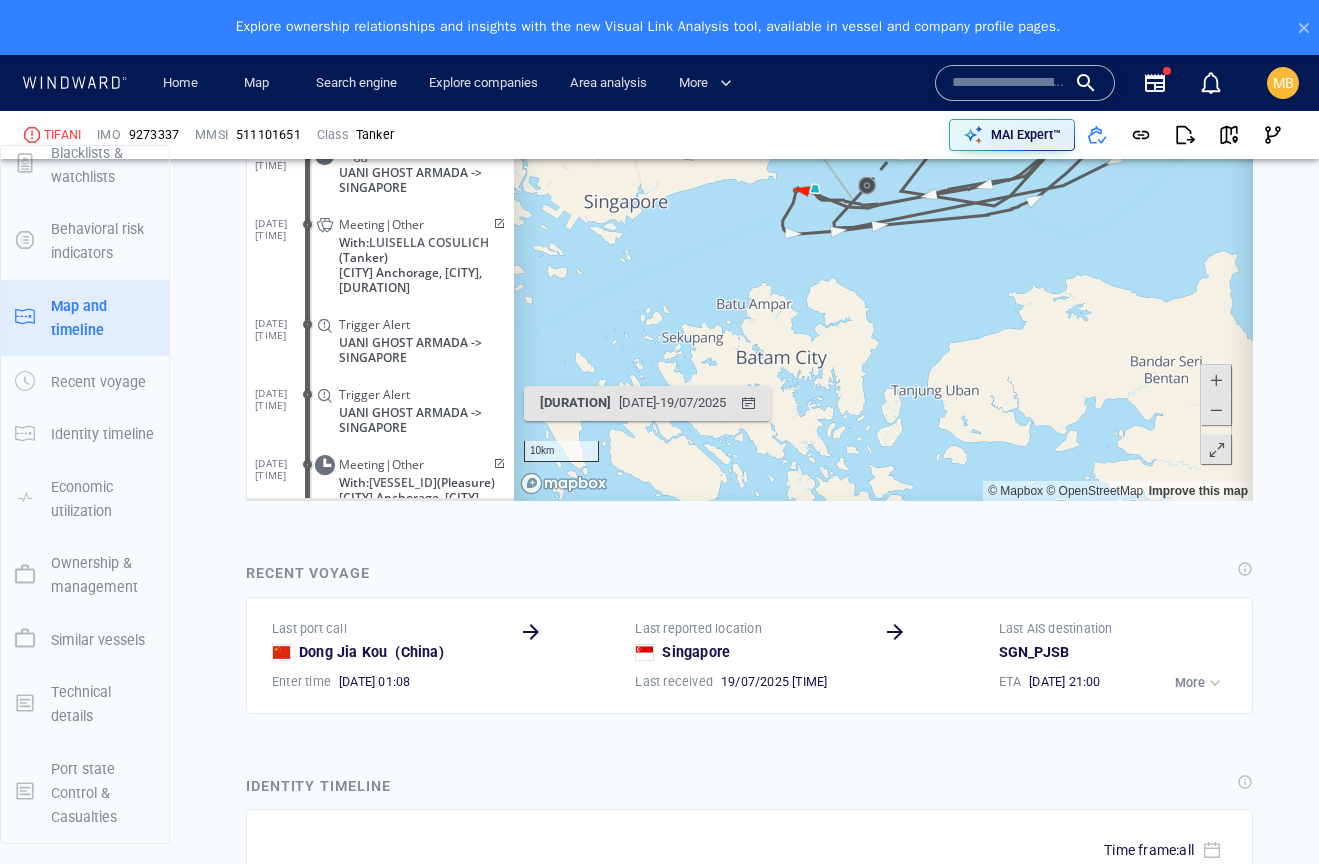 drag, startPoint x: 733, startPoint y: 168, endPoint x: 985, endPoint y: 330, distance: 299.5797 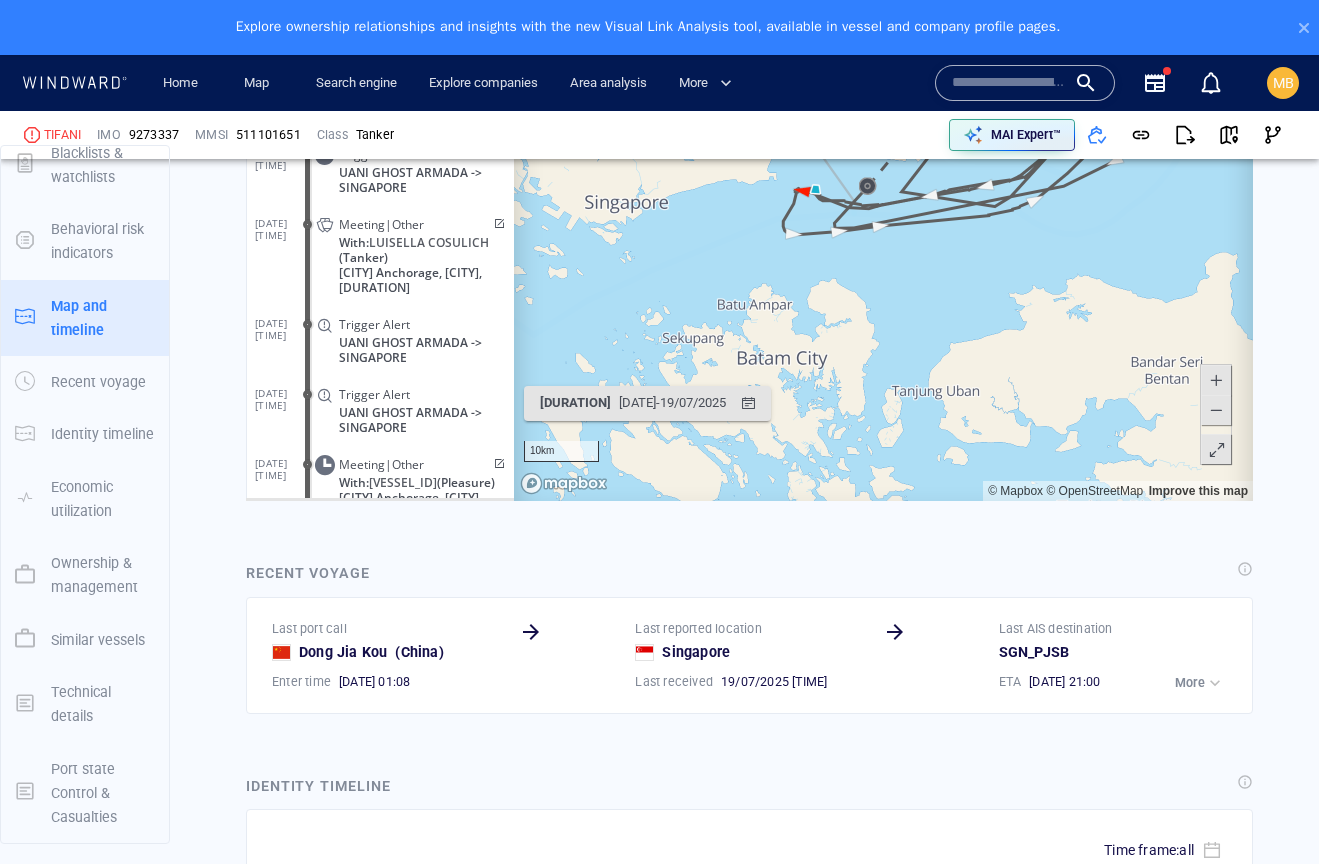click at bounding box center [1216, 381] 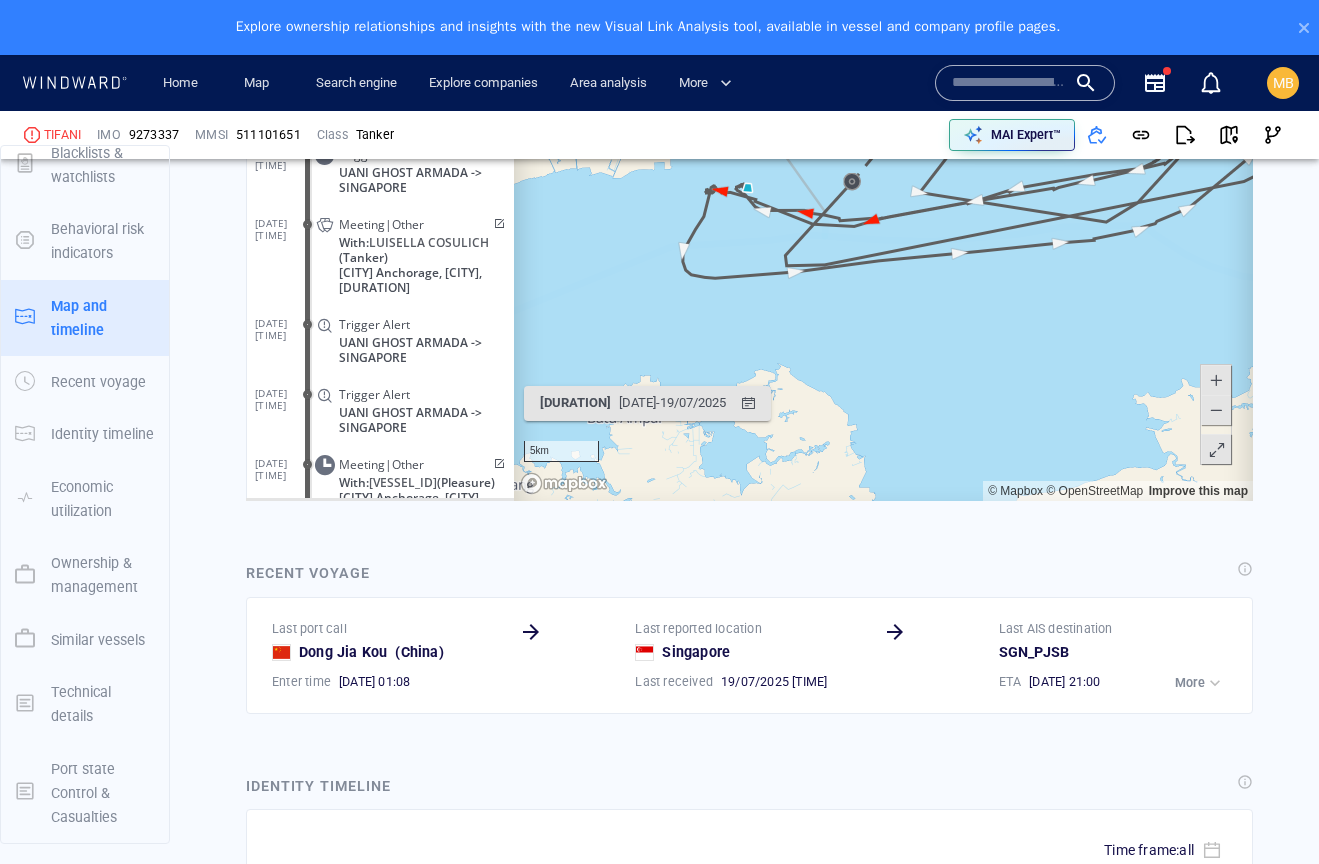 click at bounding box center (1216, 381) 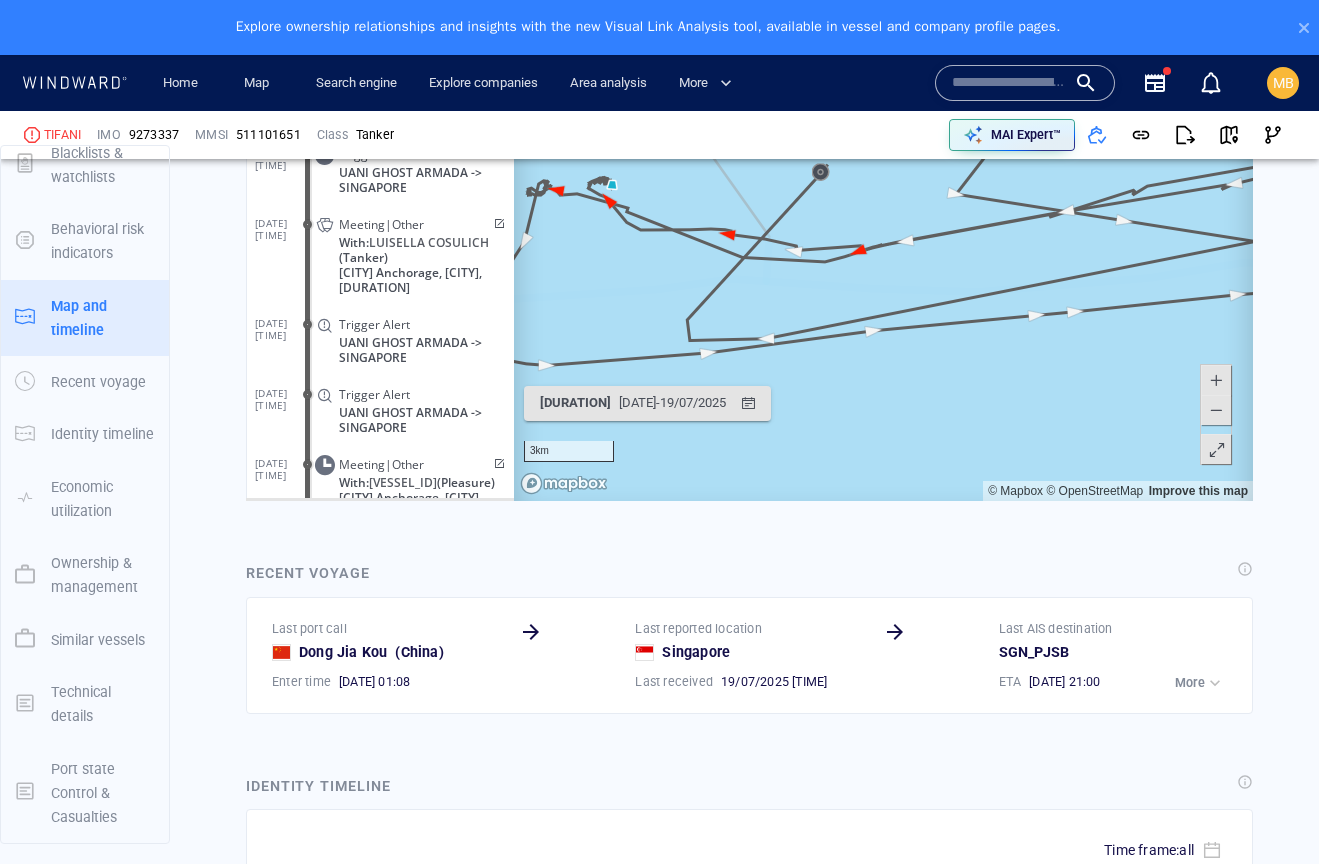 drag, startPoint x: 760, startPoint y: 271, endPoint x: 920, endPoint y: 277, distance: 160.11246 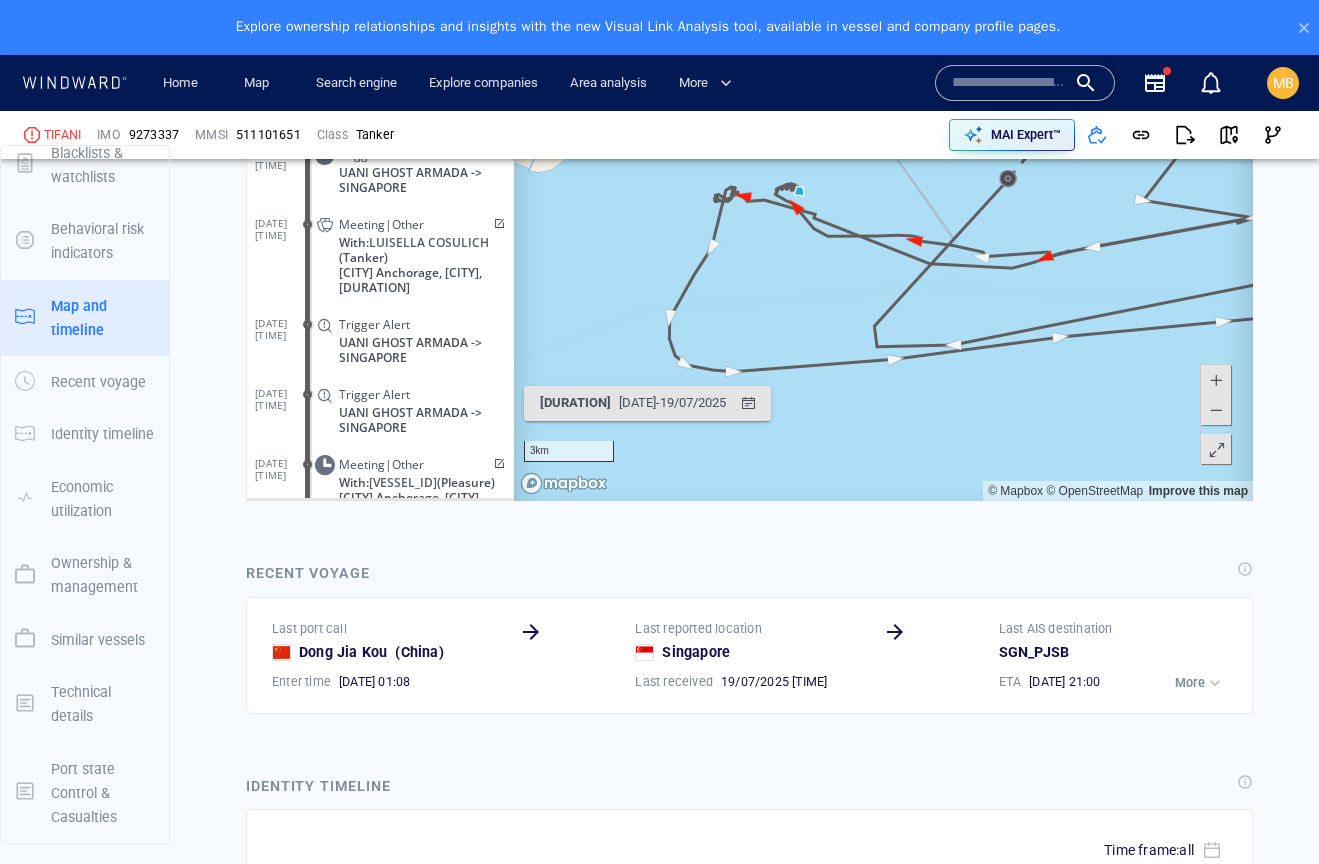 drag, startPoint x: 934, startPoint y: 279, endPoint x: 956, endPoint y: 279, distance: 22 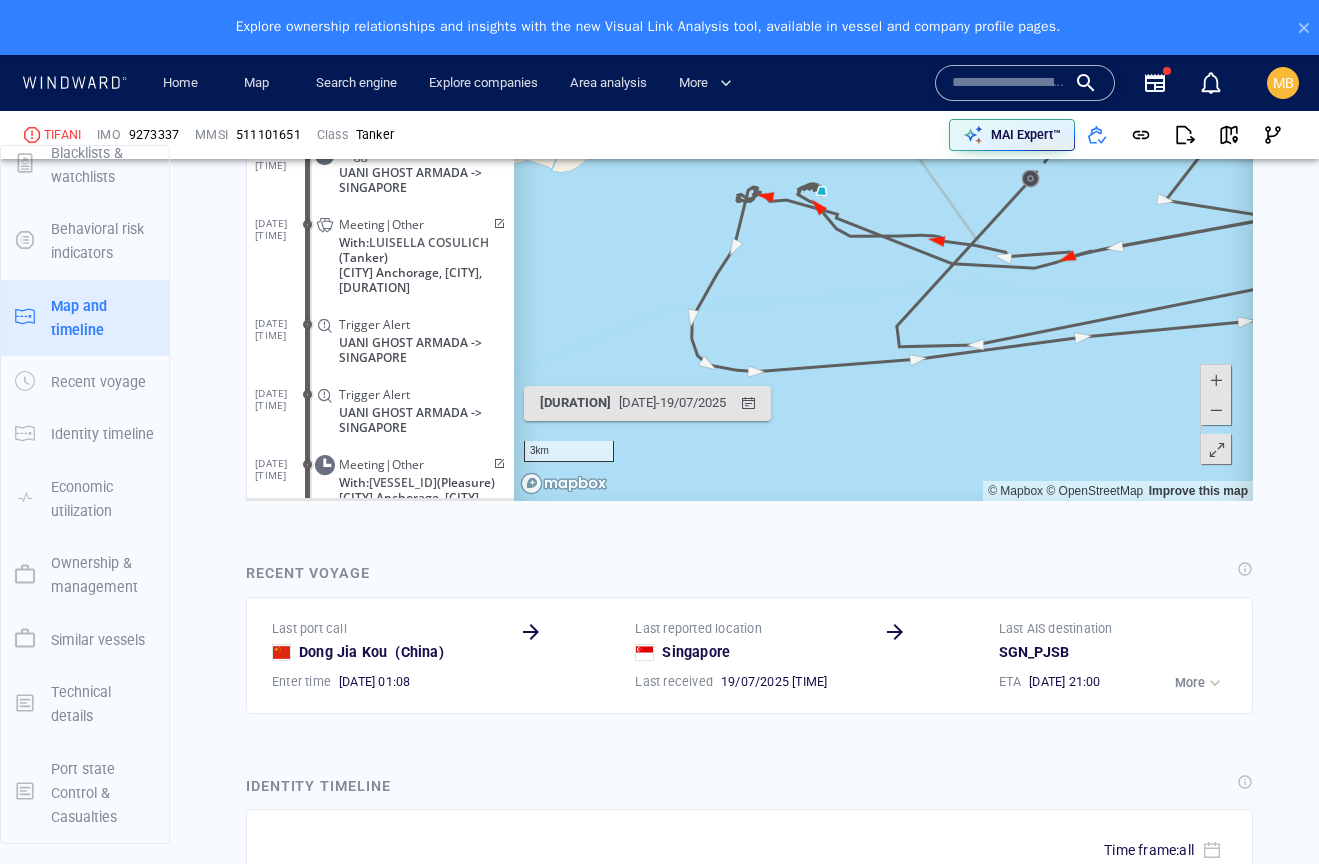 click at bounding box center (1216, 381) 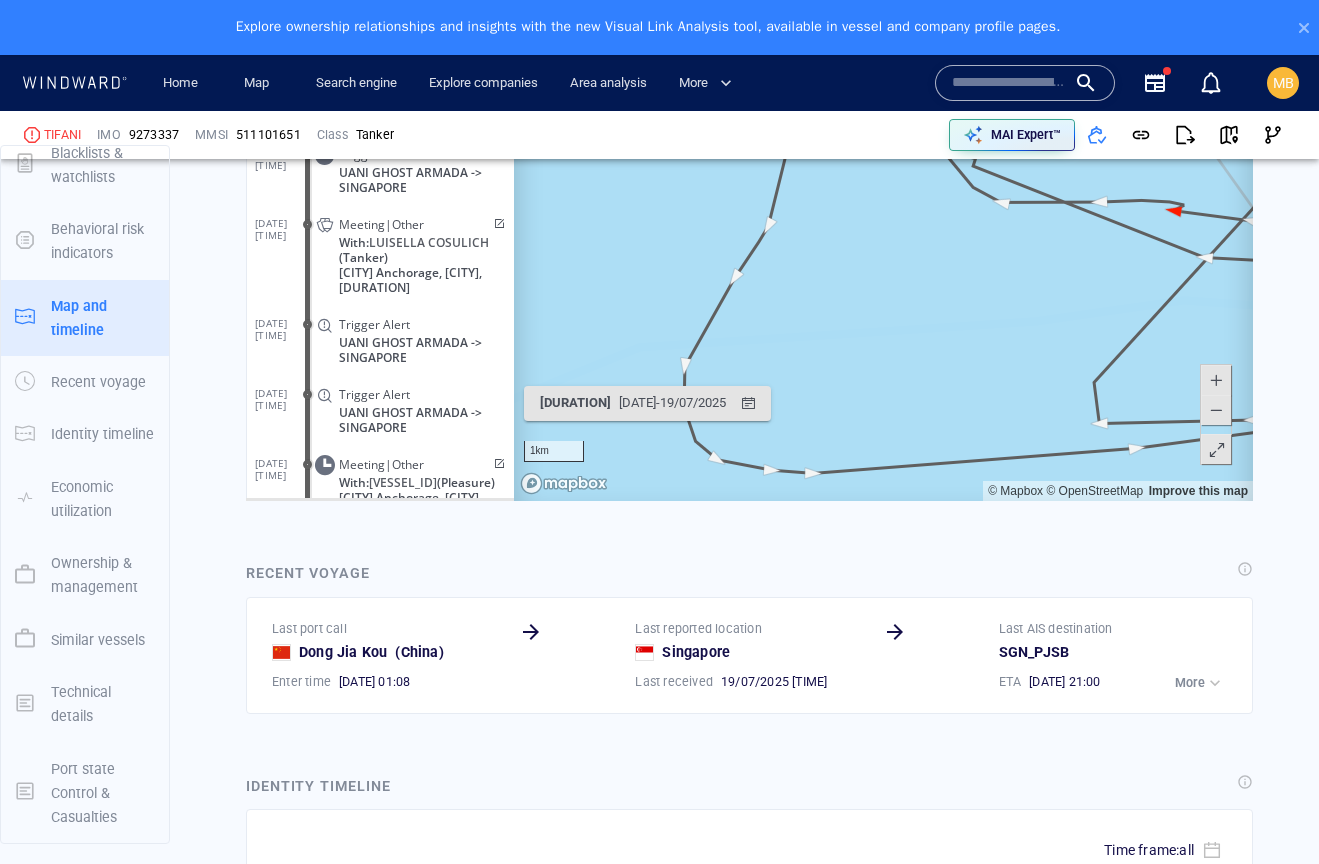 drag, startPoint x: 728, startPoint y: 263, endPoint x: 912, endPoint y: 184, distance: 200.24236 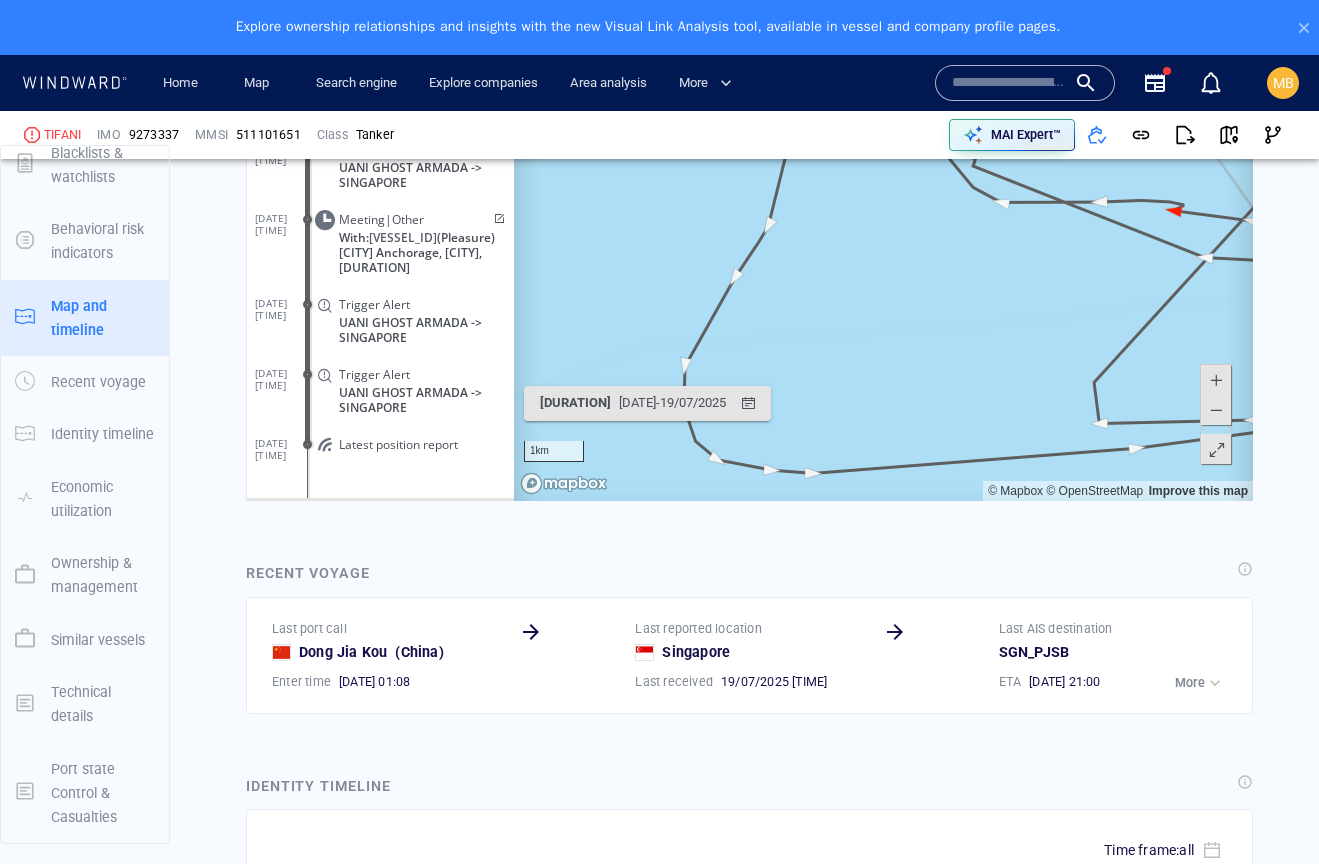 scroll, scrollTop: 299310, scrollLeft: 0, axis: vertical 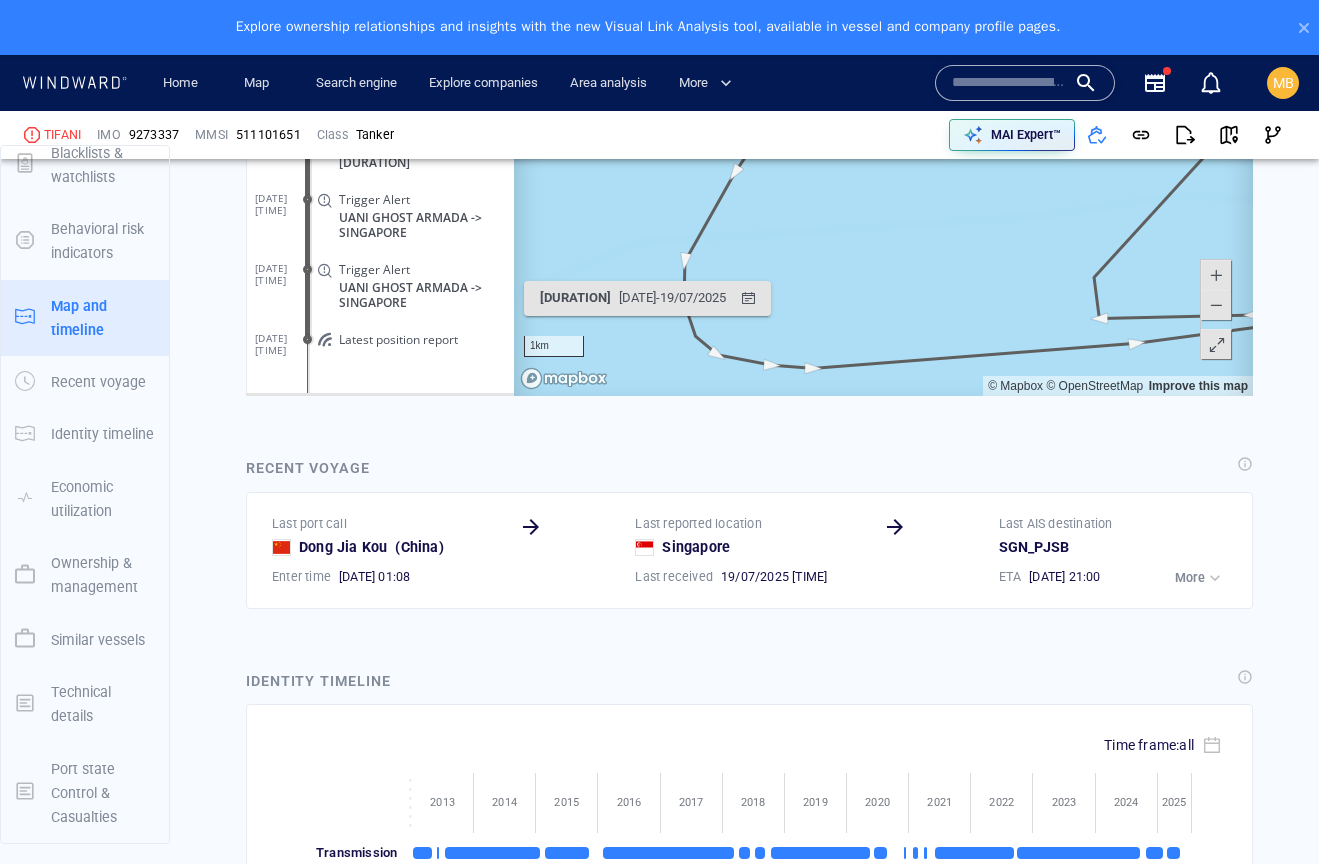 click on "UANI GHOST ARMADA -> SINGAPORE" 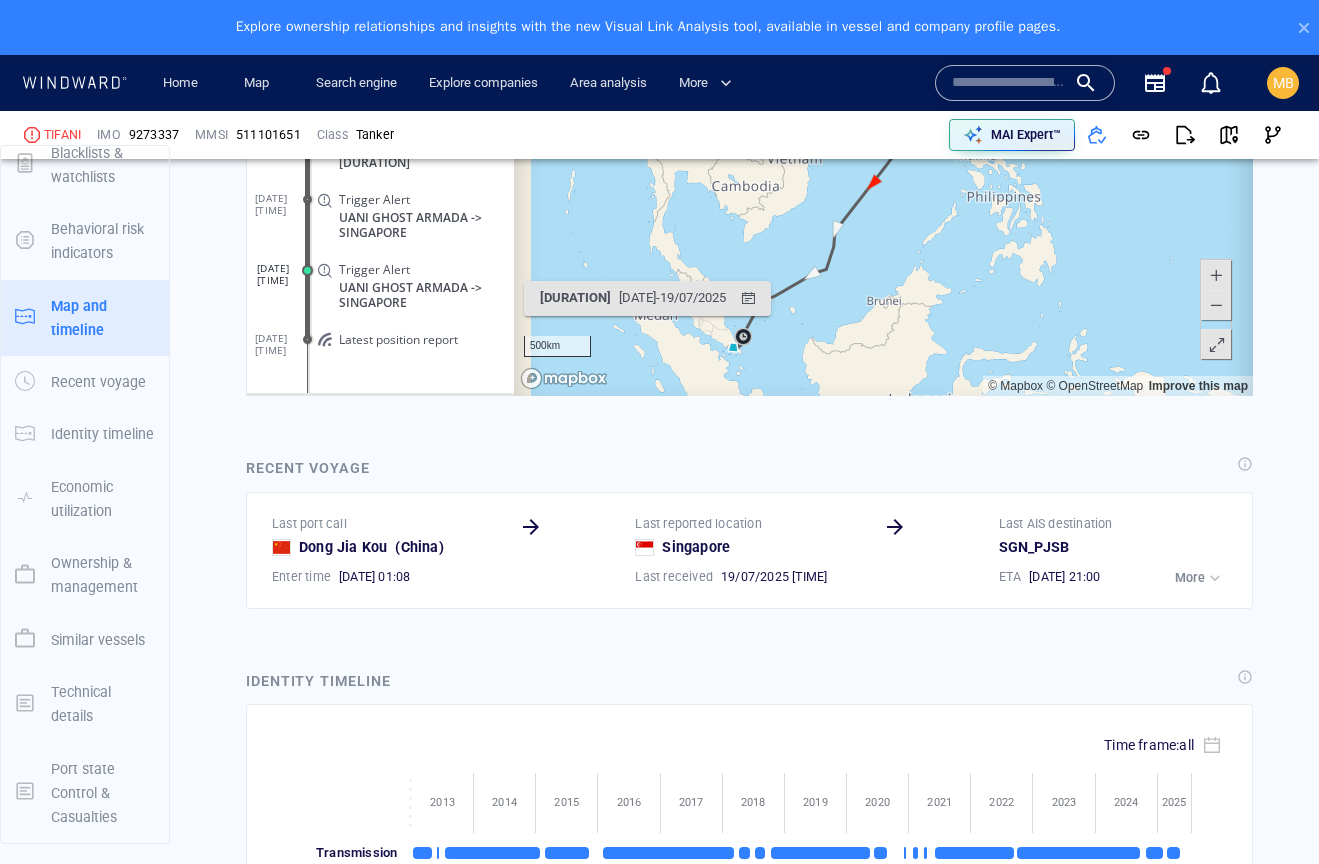 drag, startPoint x: 904, startPoint y: 201, endPoint x: 904, endPoint y: 78, distance: 123 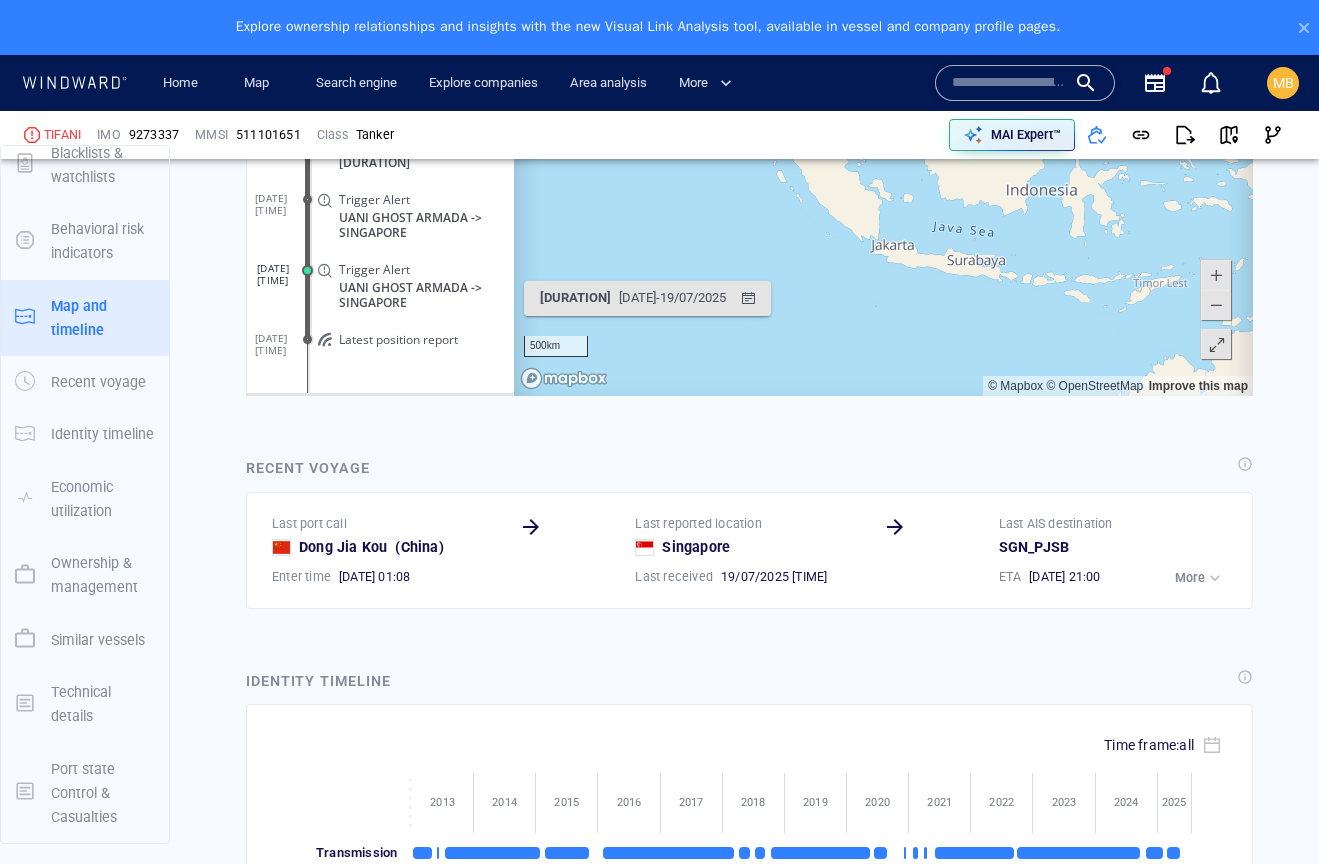 drag, startPoint x: 786, startPoint y: 142, endPoint x: 873, endPoint y: 88, distance: 102.396286 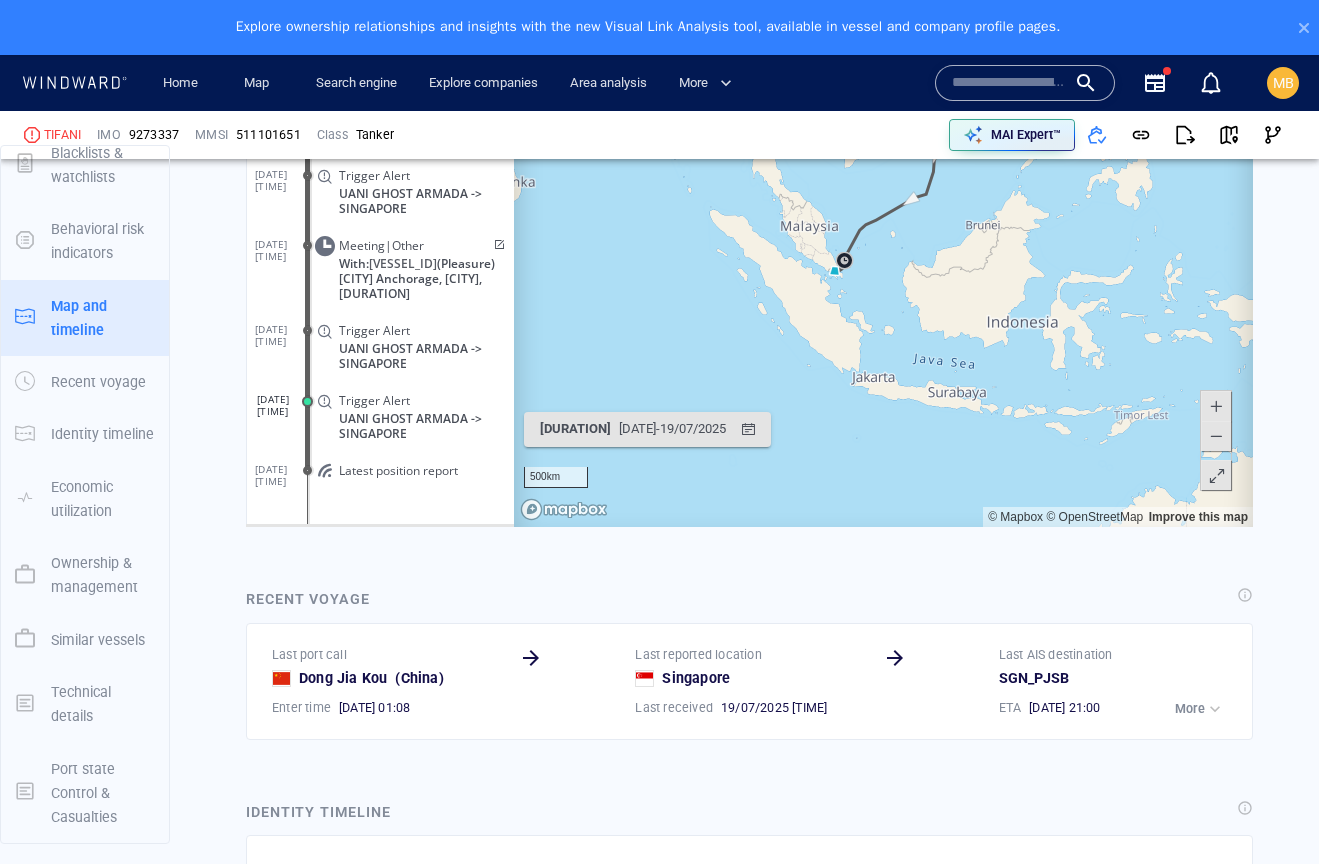 scroll, scrollTop: 2372, scrollLeft: 0, axis: vertical 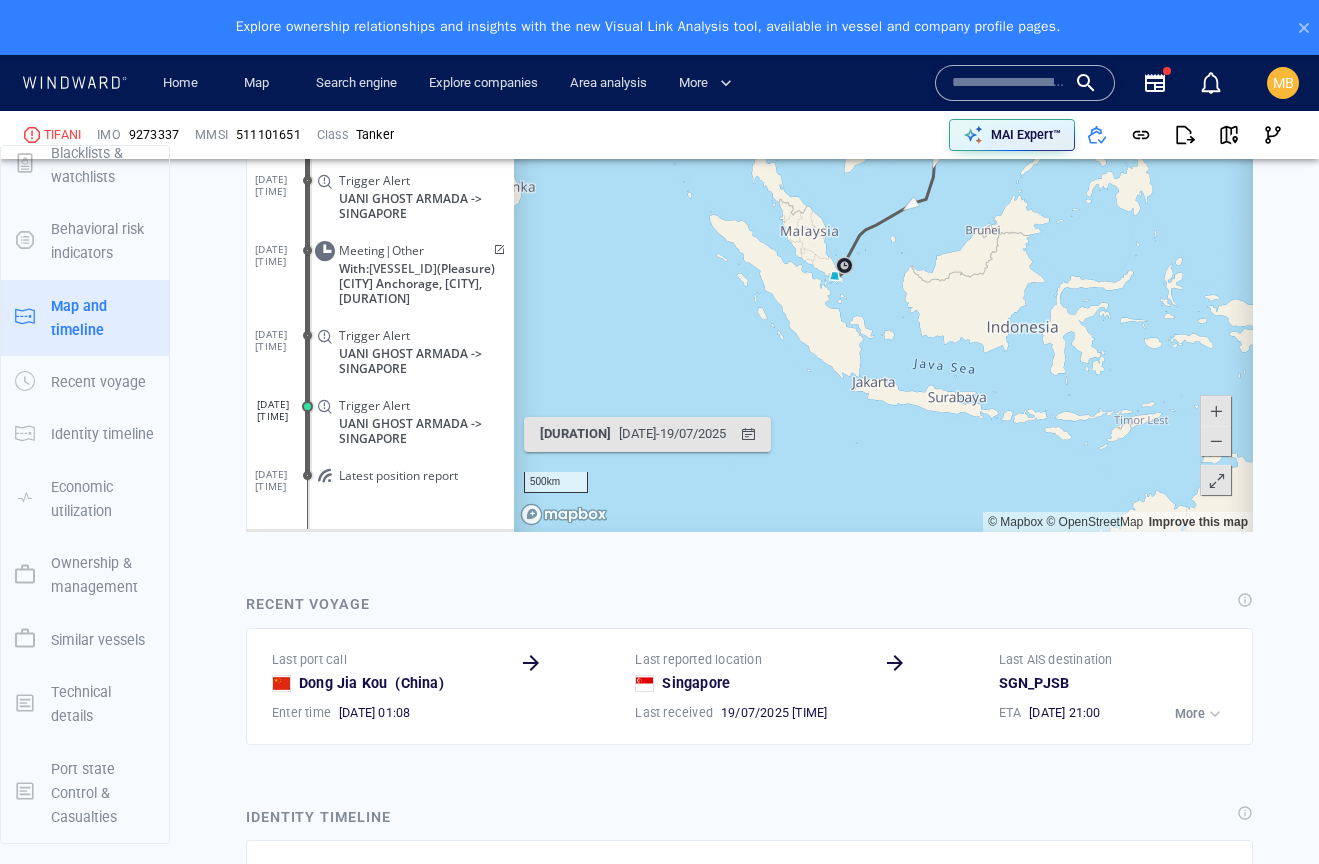 click at bounding box center (1216, 412) 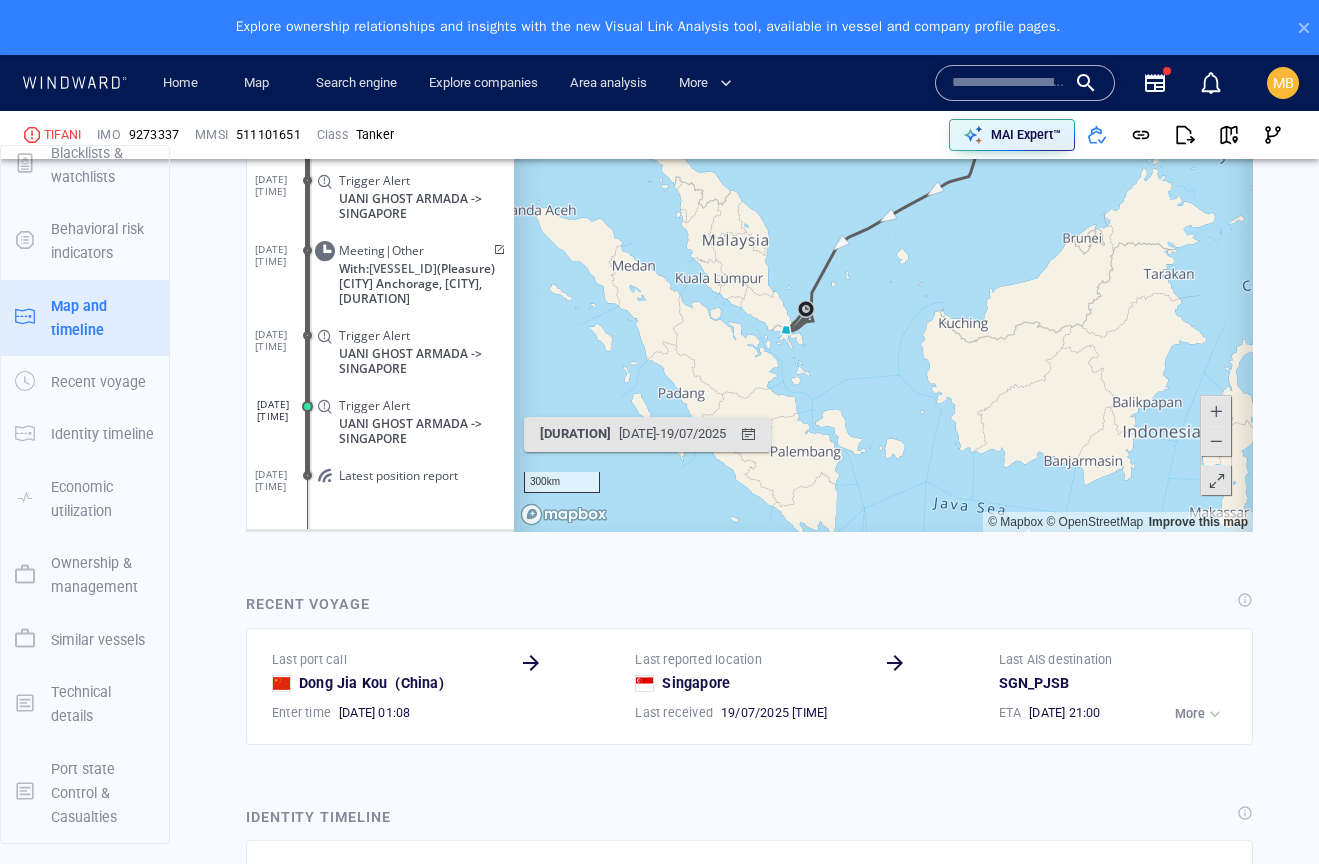 click at bounding box center (1216, 412) 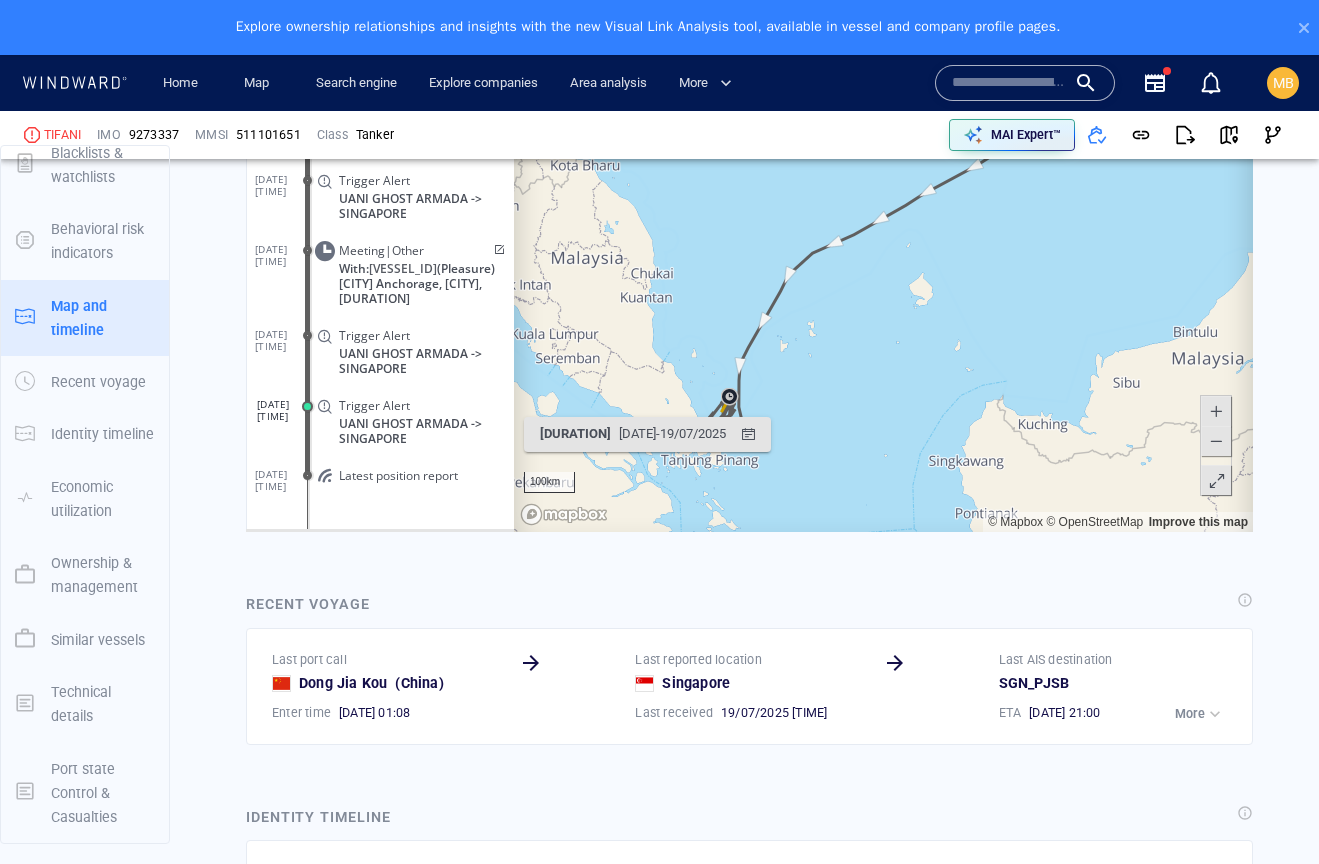 drag, startPoint x: 825, startPoint y: 413, endPoint x: 951, endPoint y: 217, distance: 233.00644 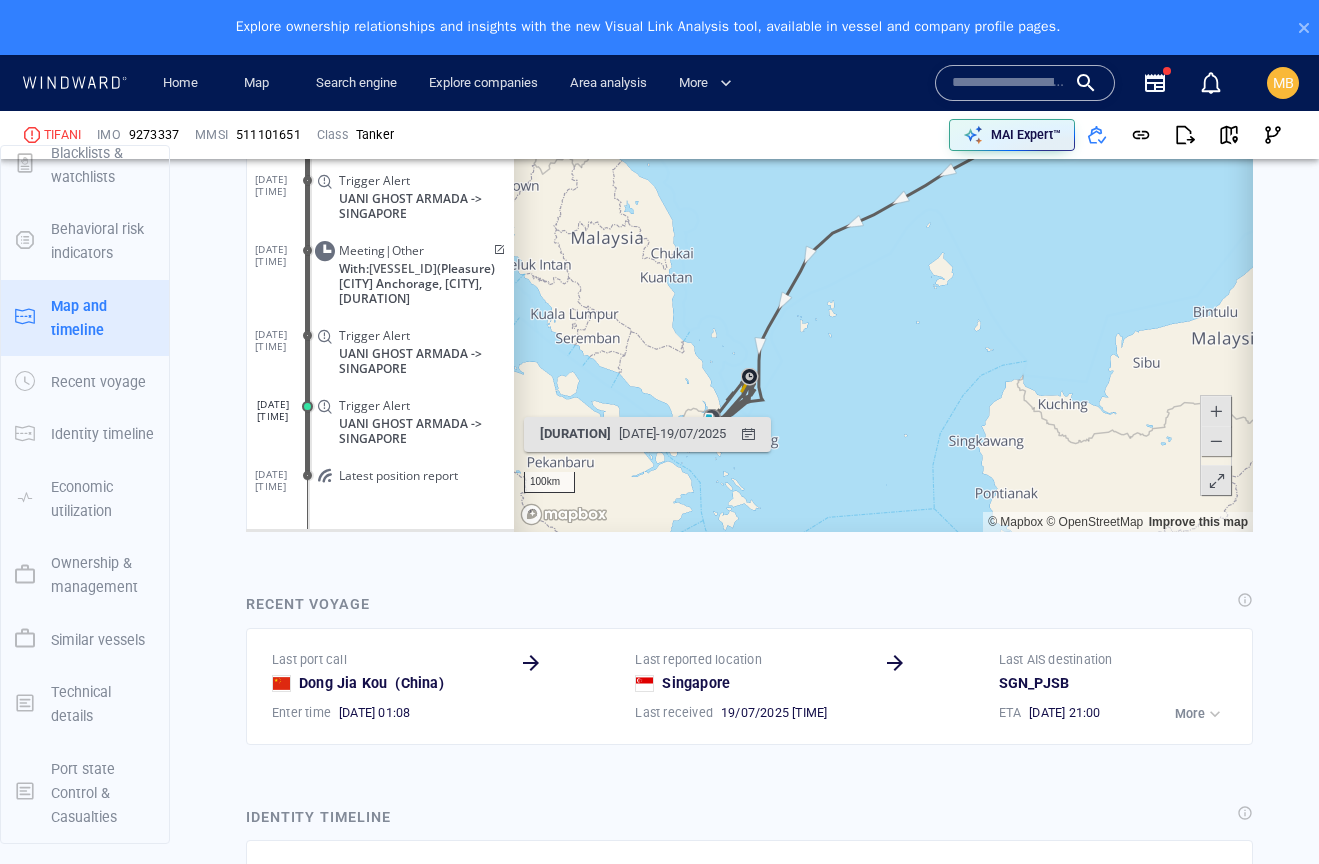 drag, startPoint x: 853, startPoint y: 382, endPoint x: 973, endPoint y: 140, distance: 270.1185 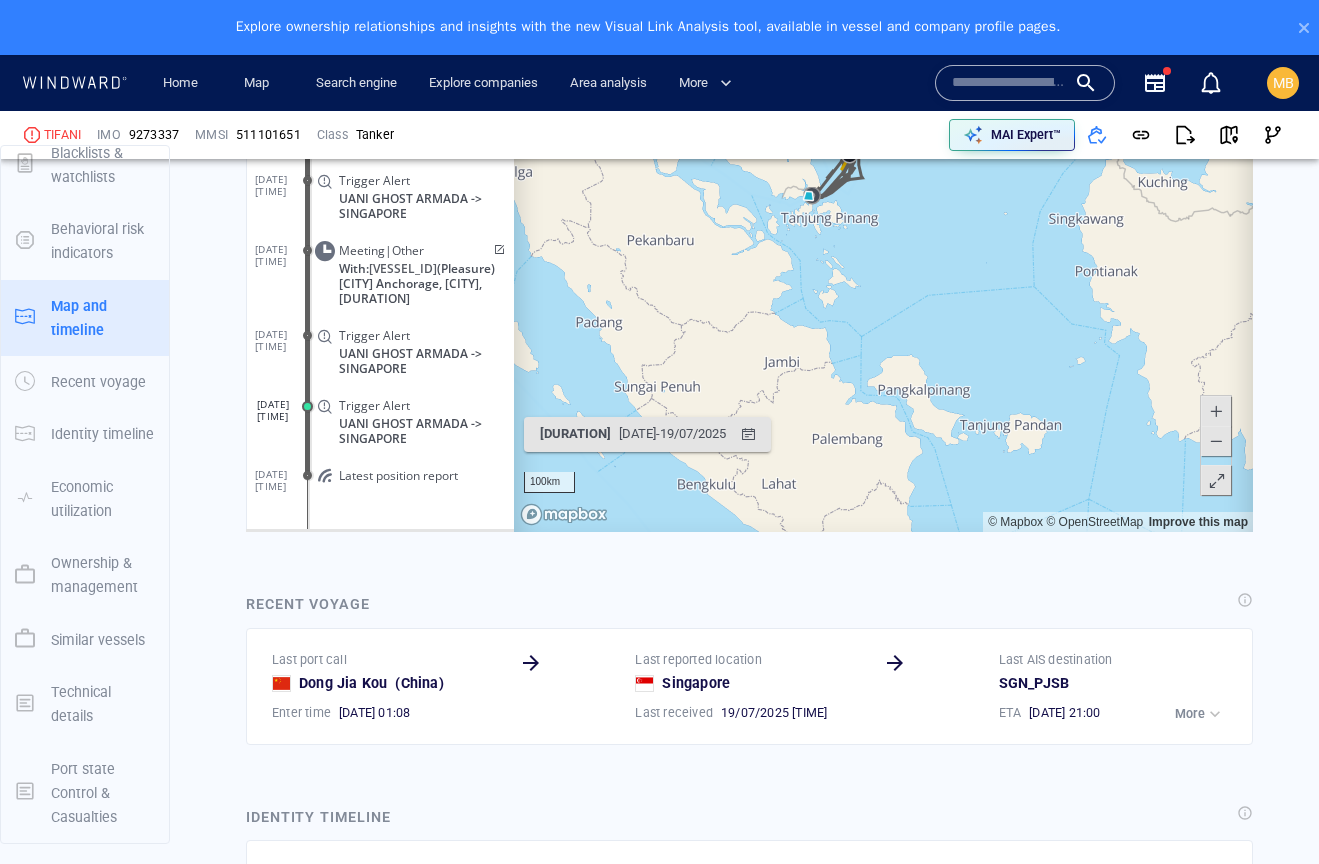 click at bounding box center (1216, 412) 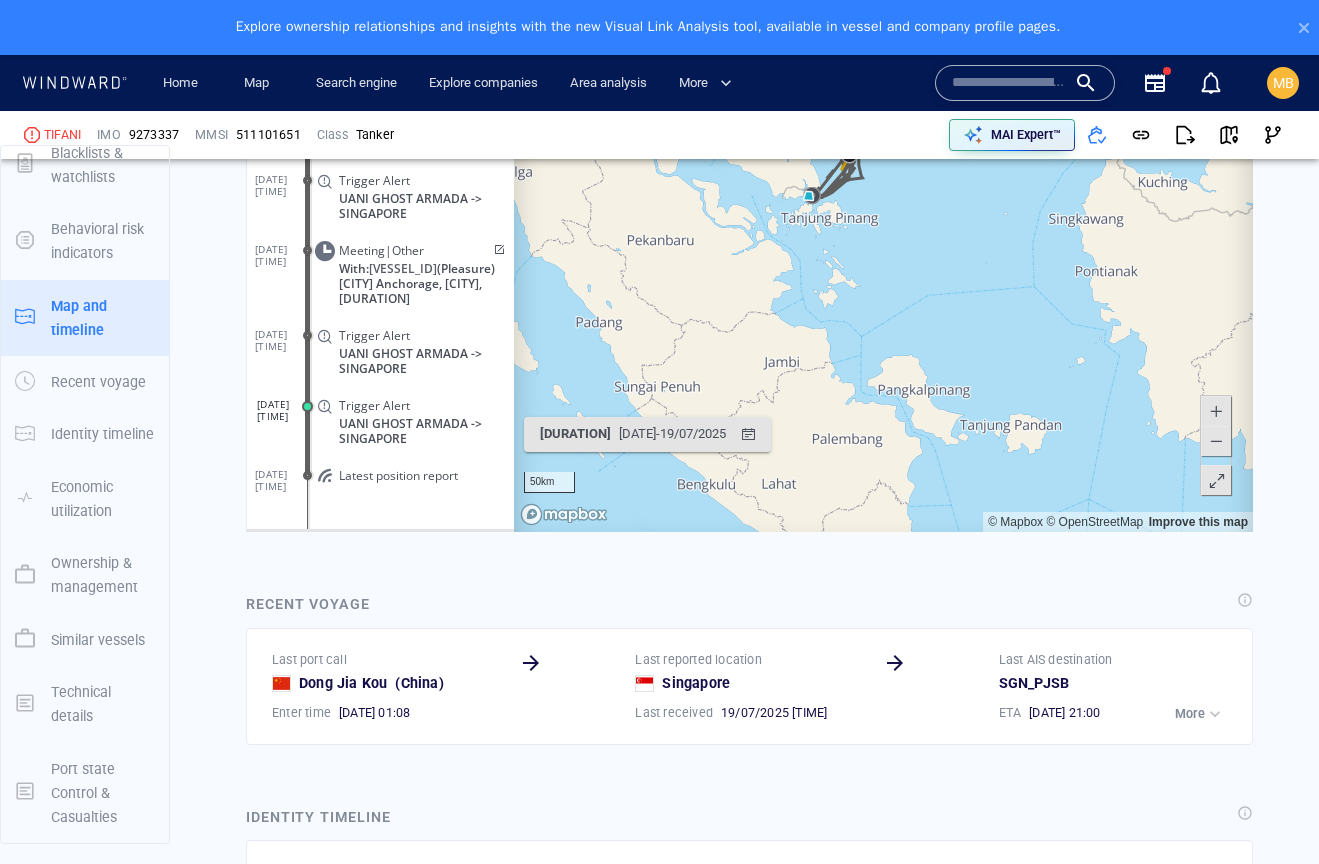 click at bounding box center [1216, 412] 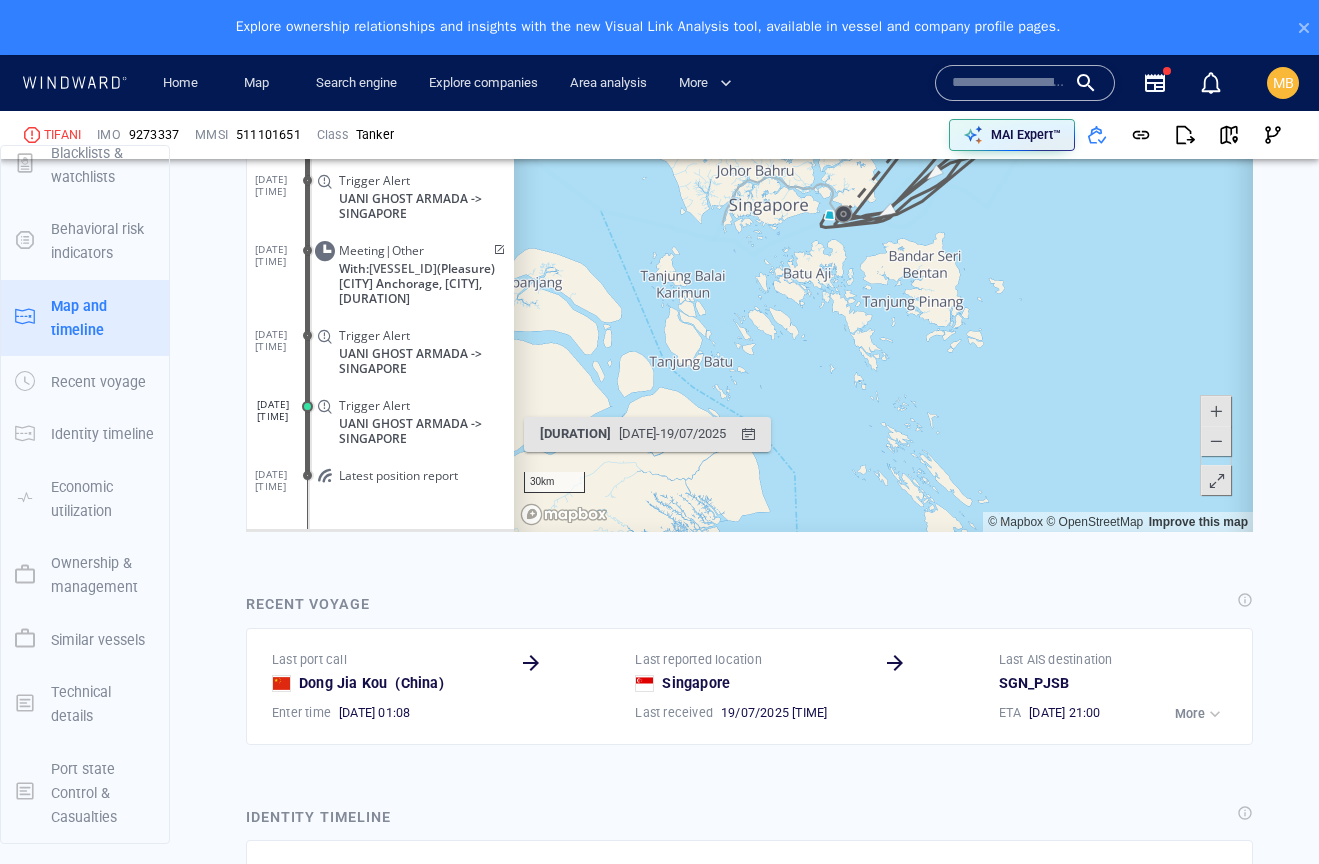 drag, startPoint x: 697, startPoint y: 229, endPoint x: 954, endPoint y: 351, distance: 284.48724 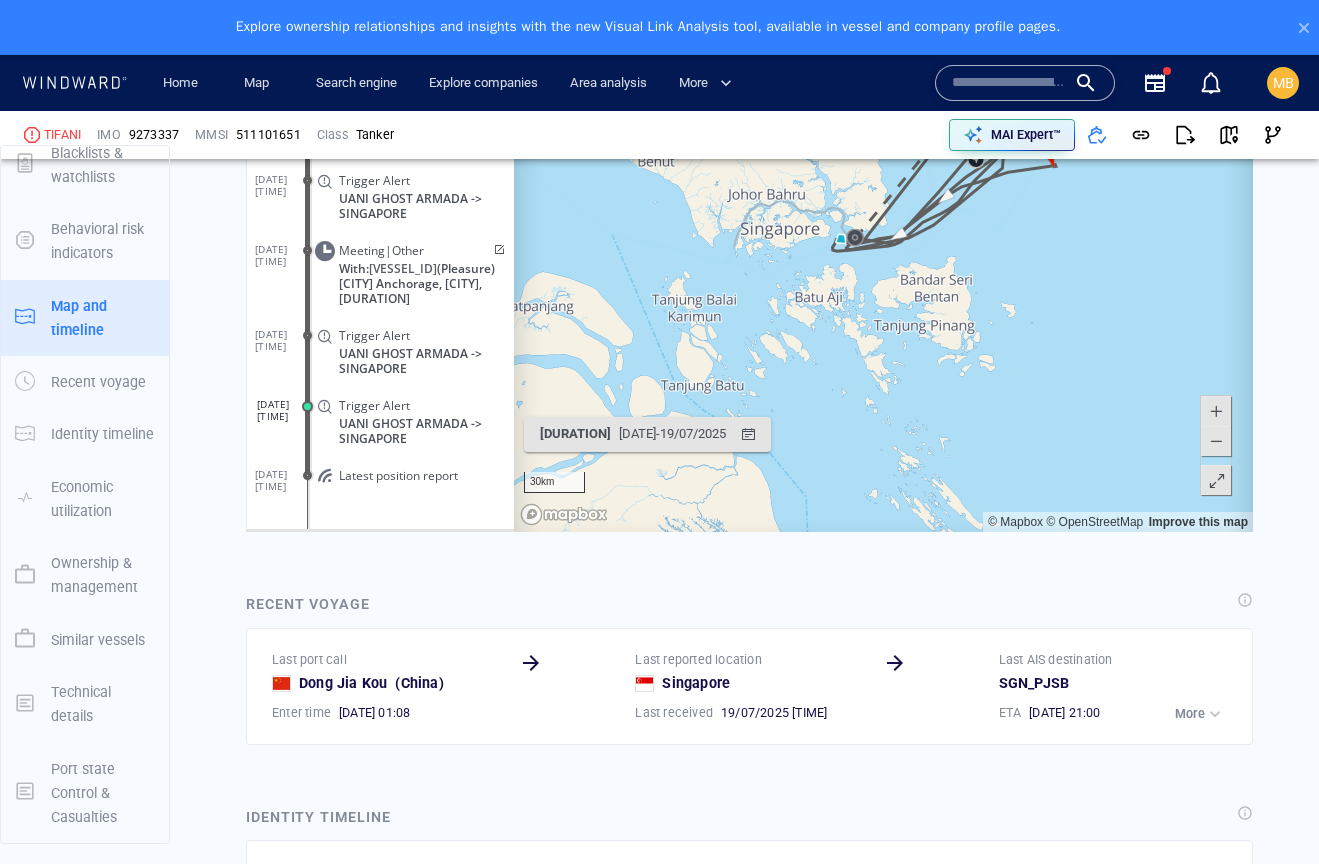 click at bounding box center [1216, 412] 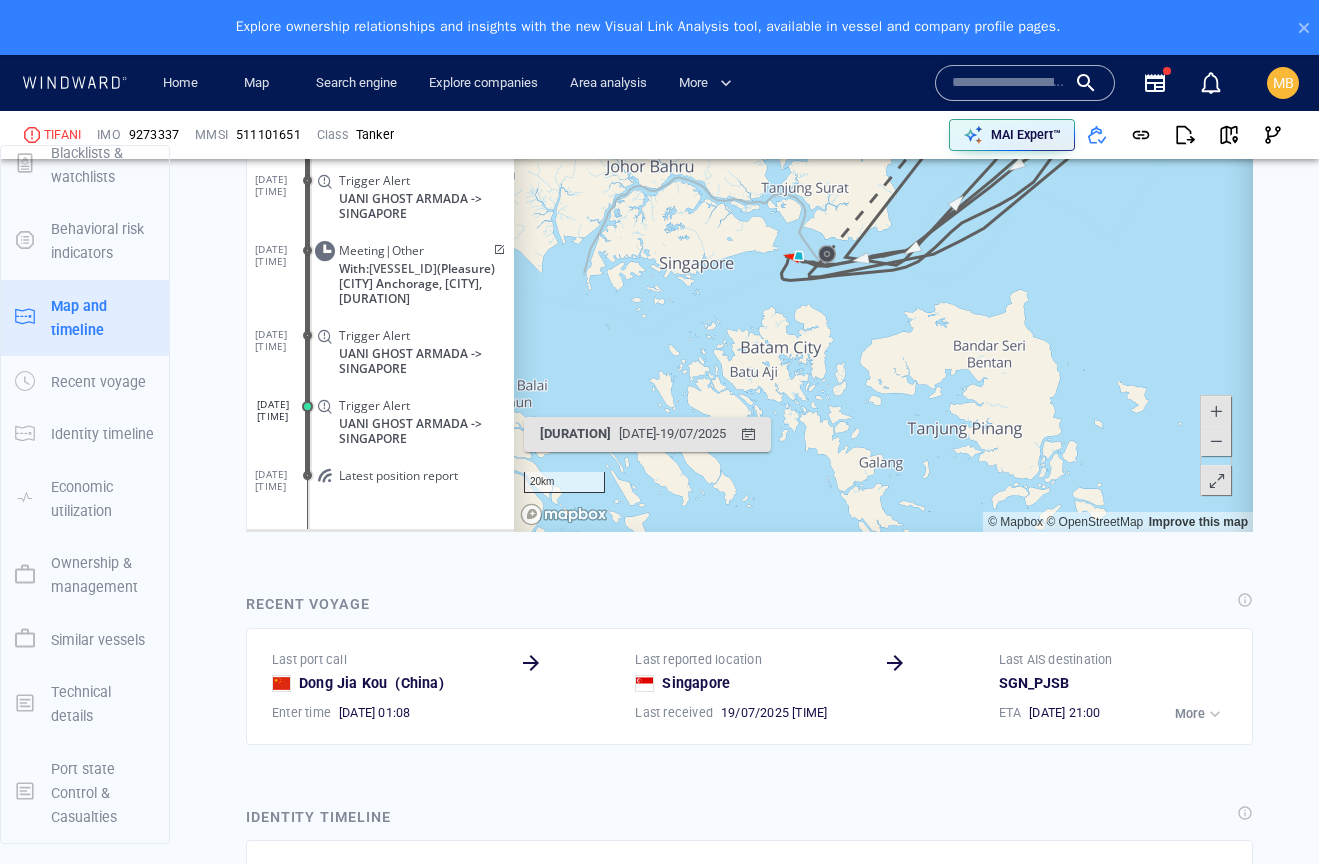 click at bounding box center [1216, 412] 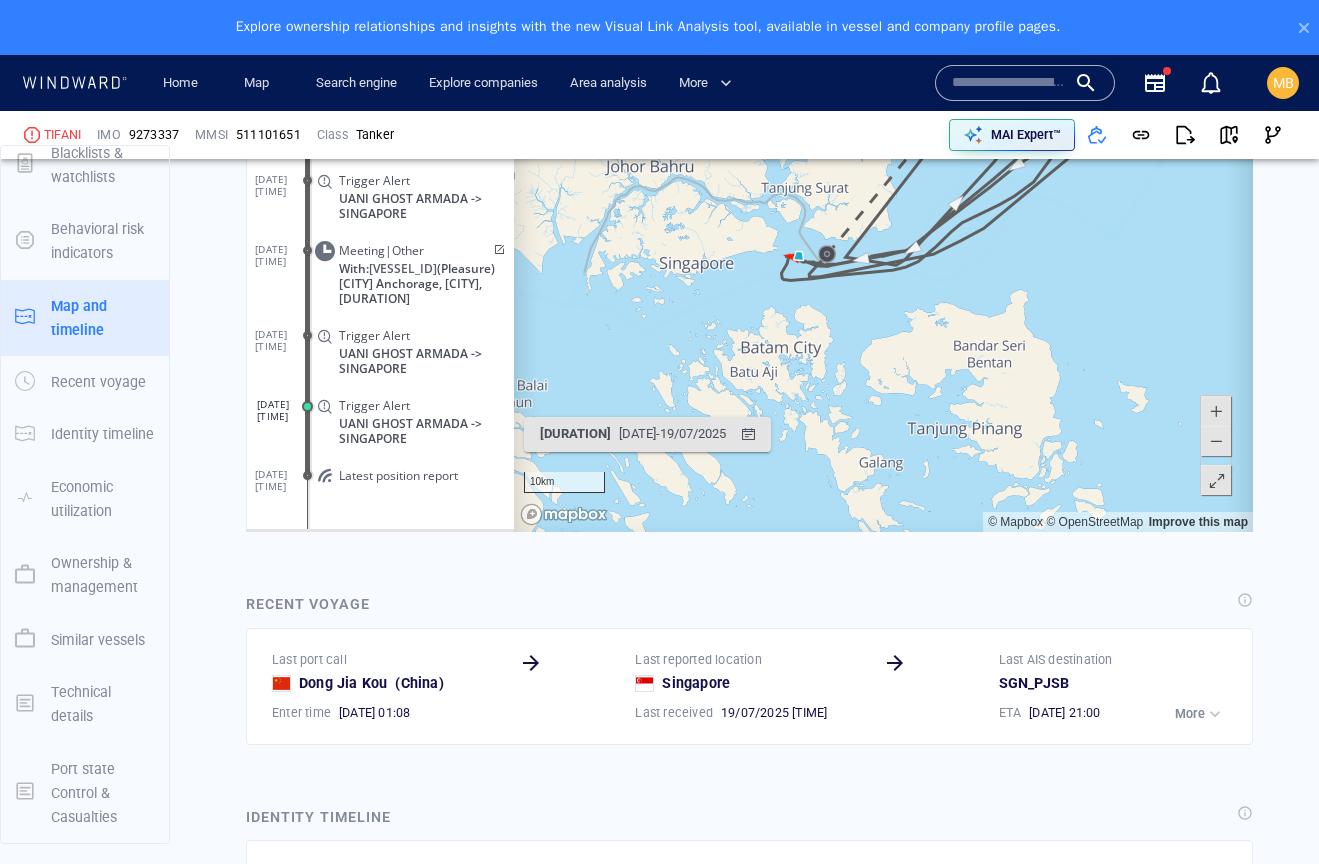 click at bounding box center [1216, 412] 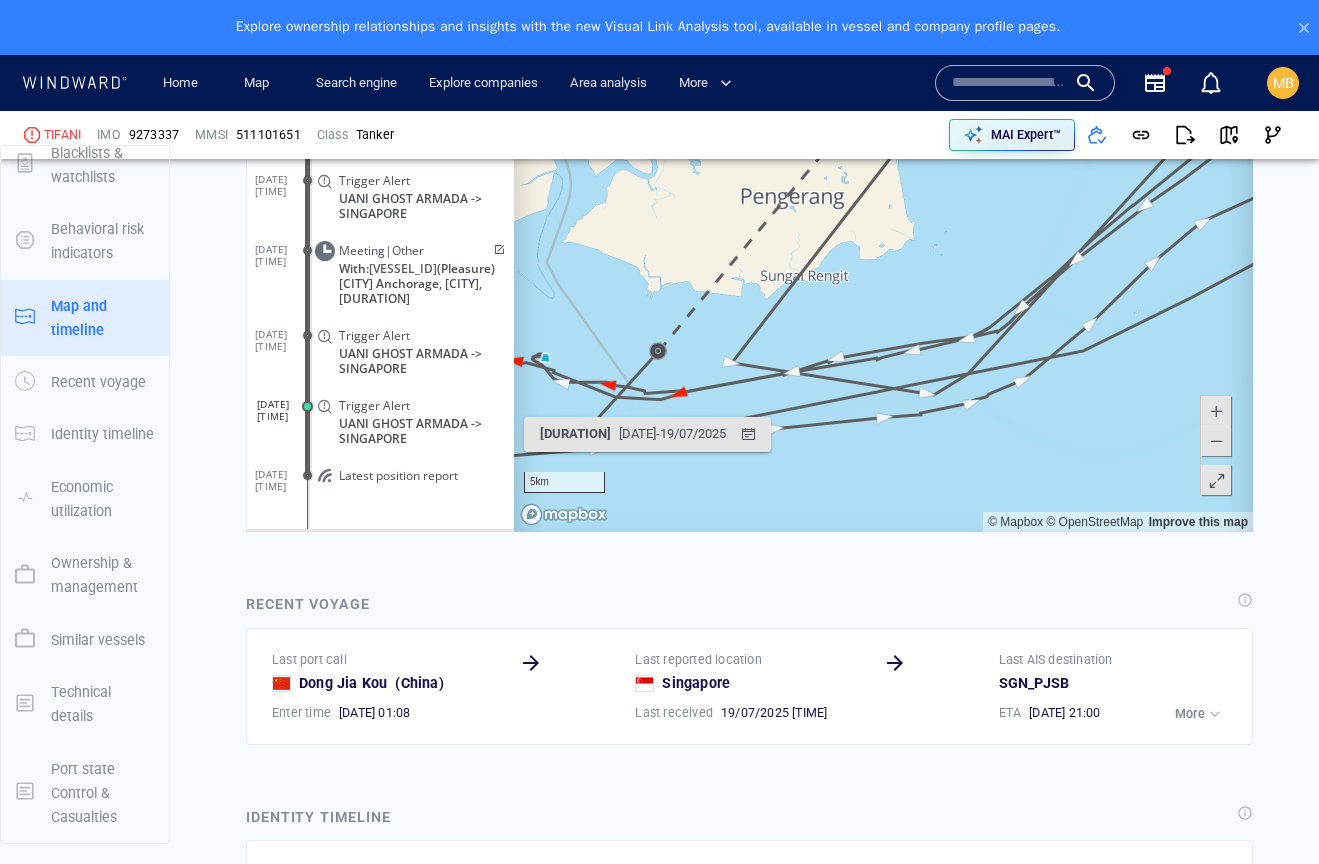 drag, startPoint x: 638, startPoint y: 365, endPoint x: 844, endPoint y: 246, distance: 237.90125 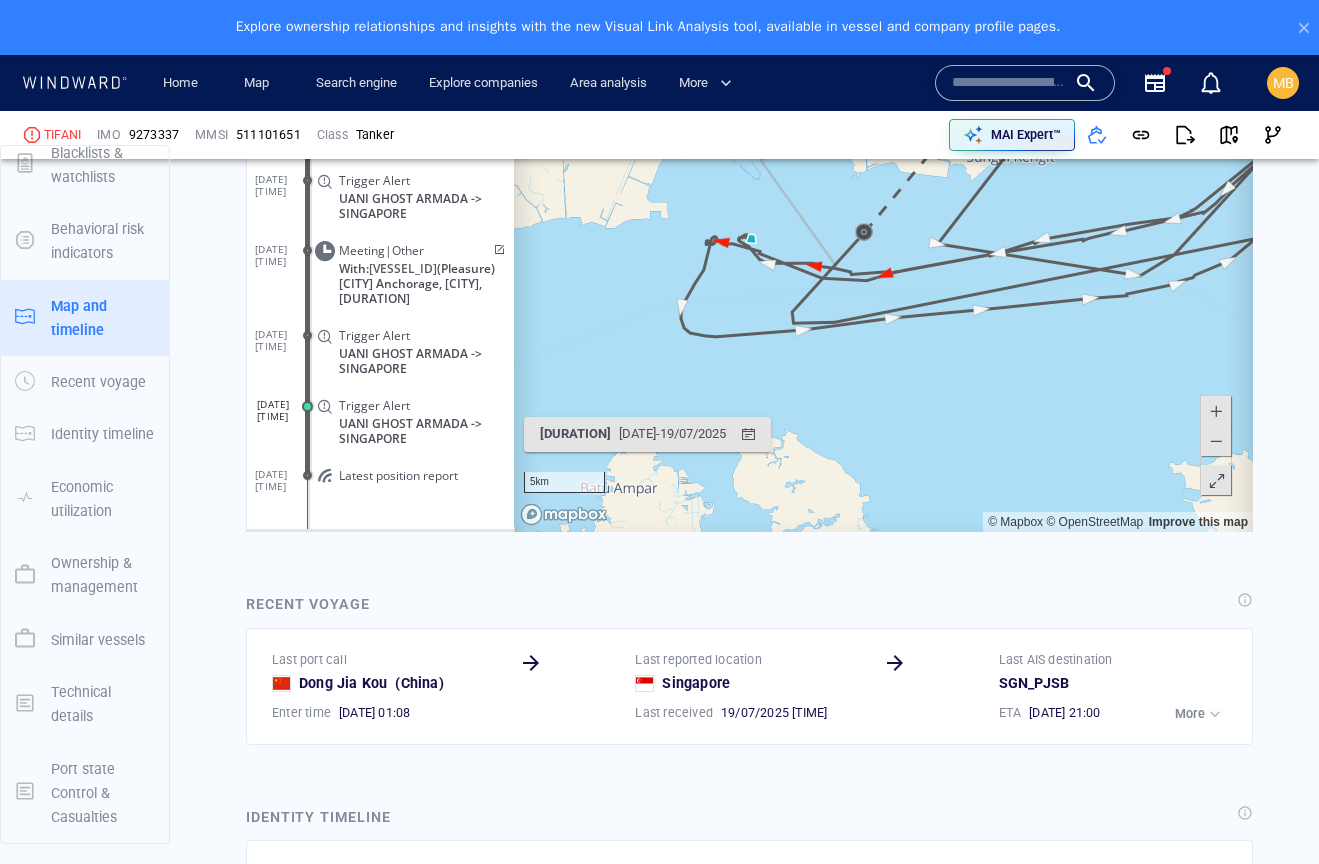 scroll, scrollTop: 2356, scrollLeft: 0, axis: vertical 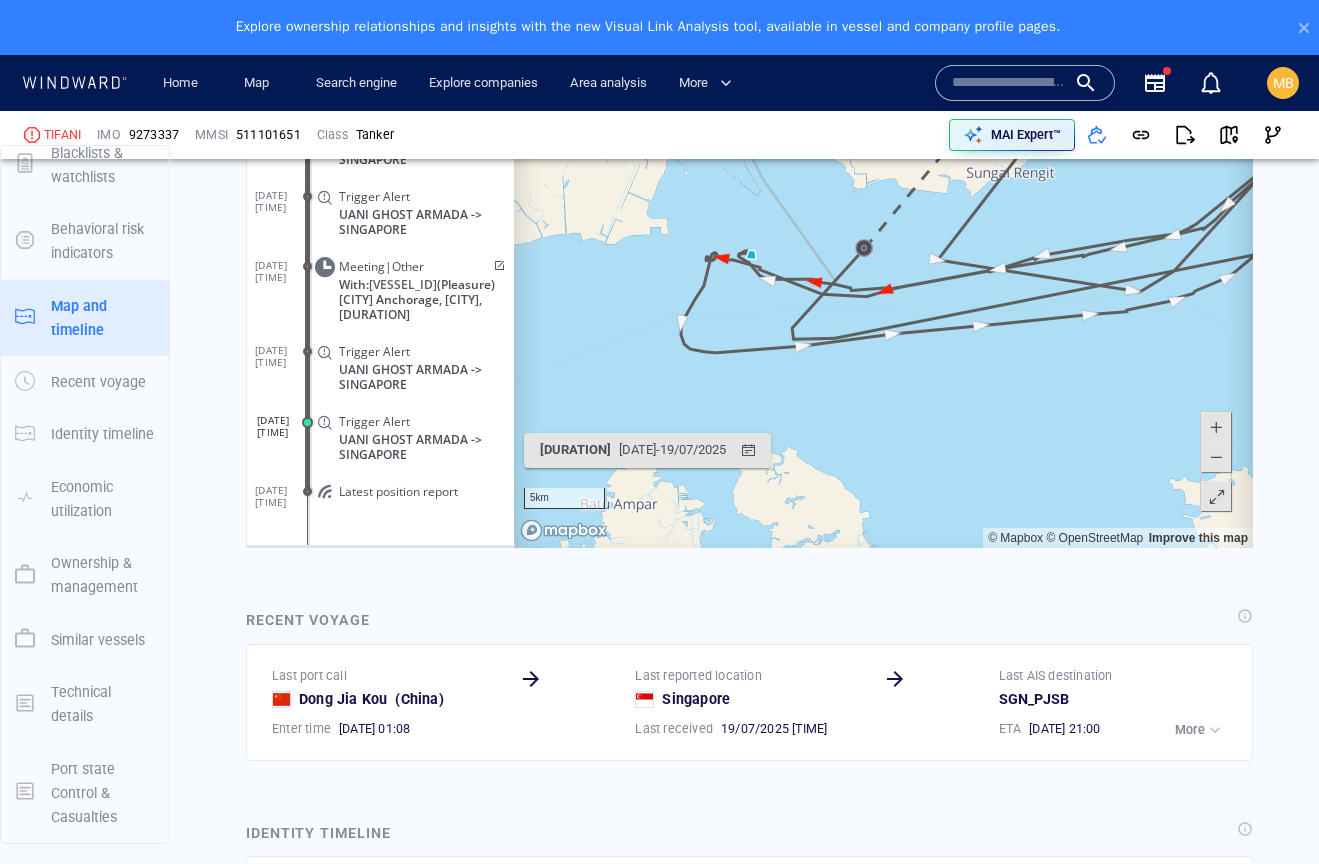 click on "LUISELLA COSULICH" 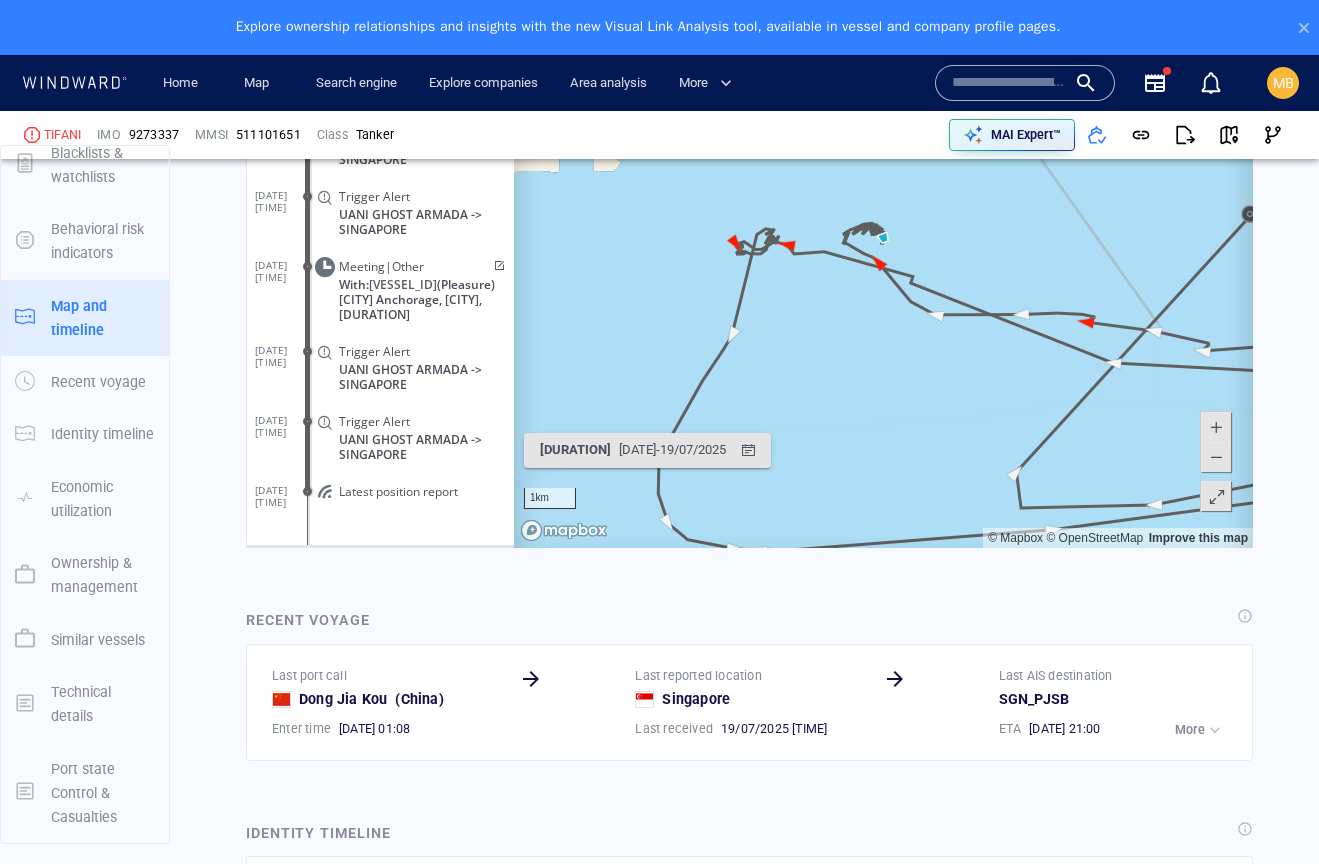scroll, scrollTop: 298835, scrollLeft: 0, axis: vertical 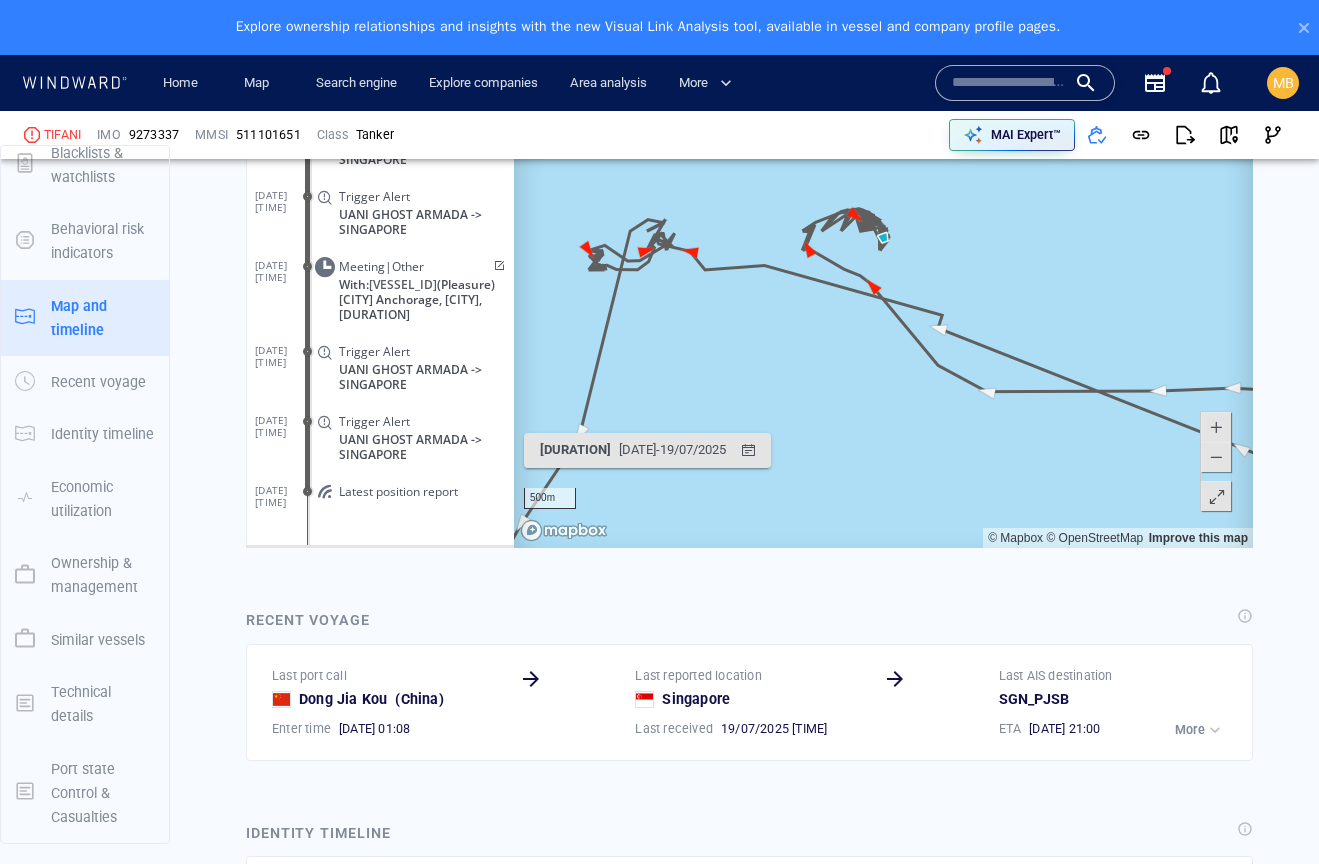 click at bounding box center [1216, 428] 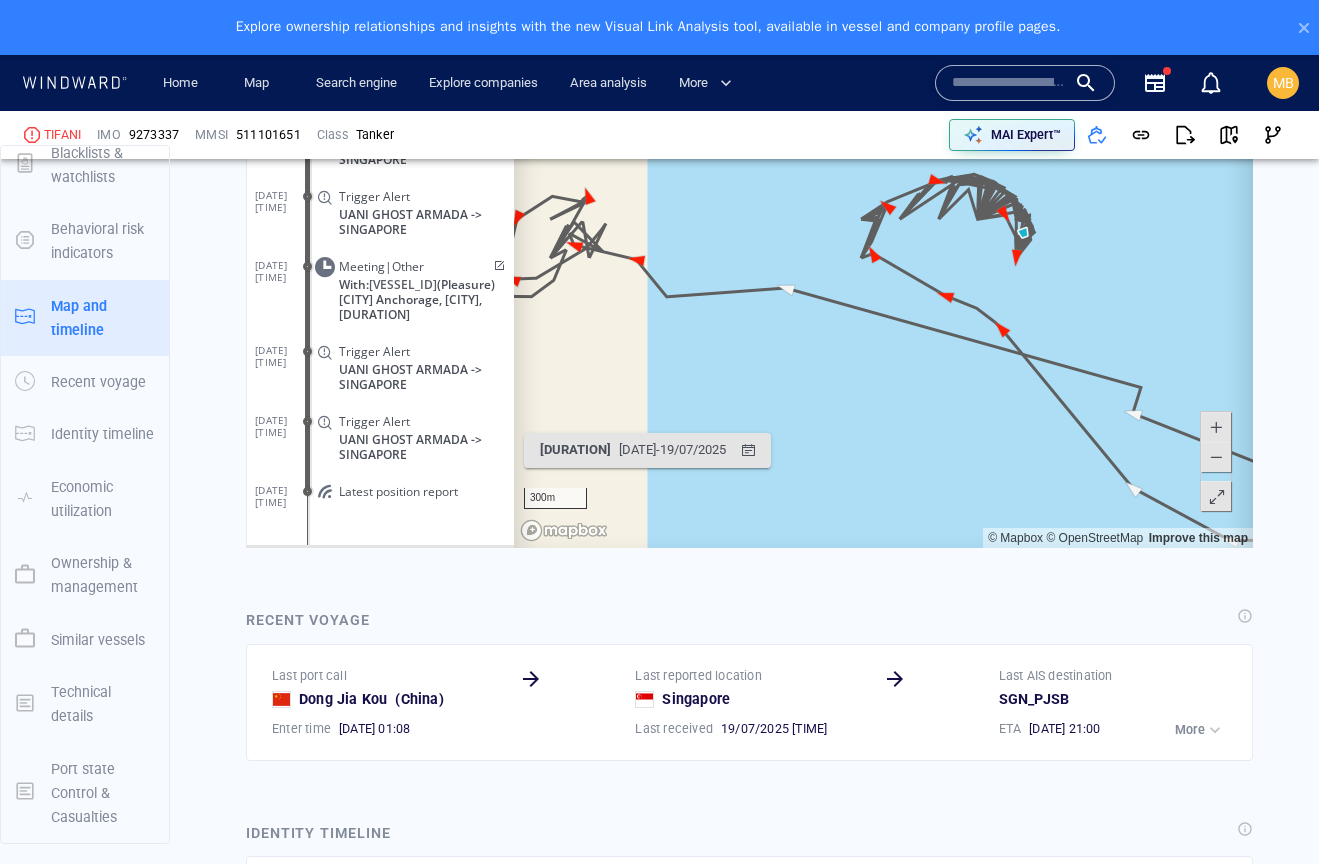 drag, startPoint x: 688, startPoint y: 413, endPoint x: 905, endPoint y: 409, distance: 217.03687 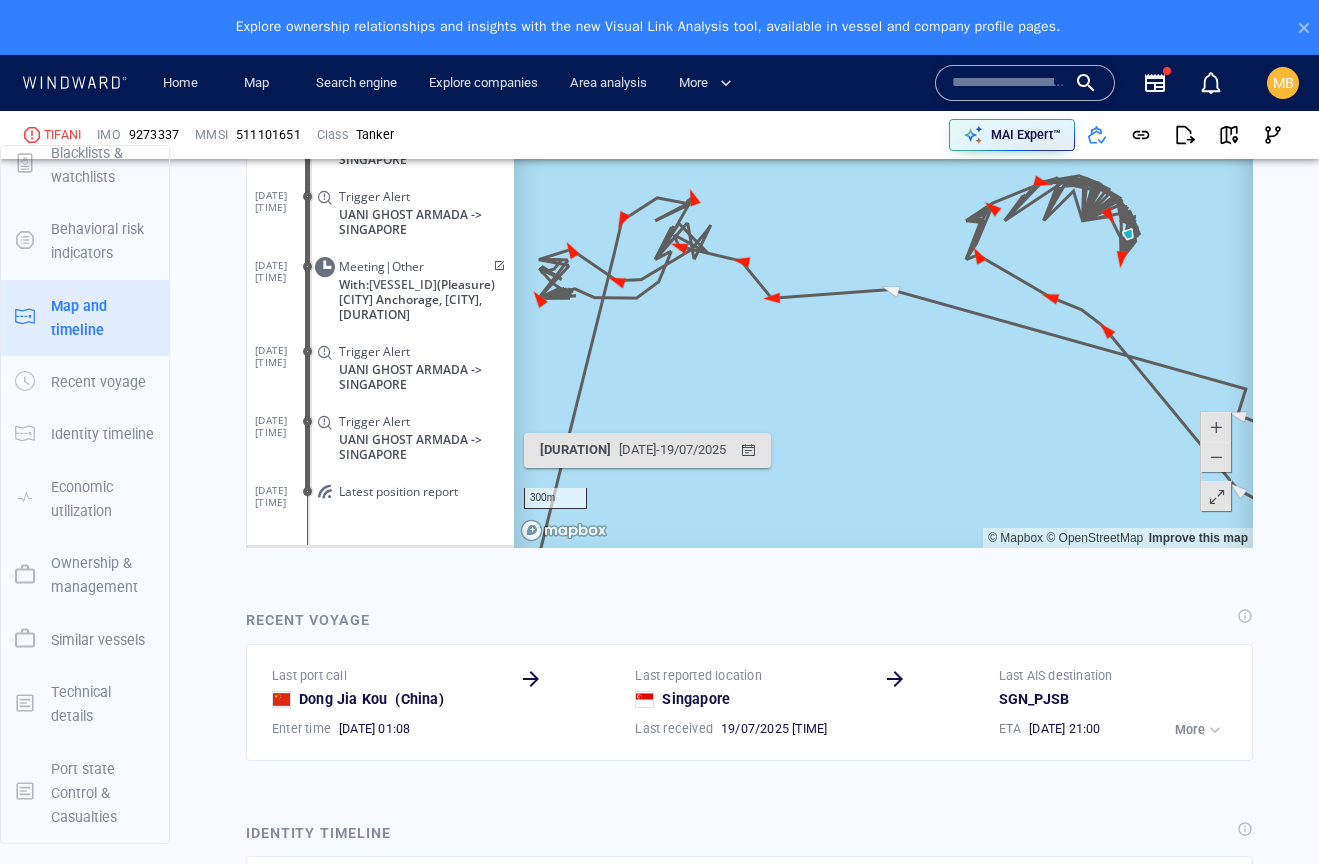 drag, startPoint x: 905, startPoint y: 409, endPoint x: 955, endPoint y: 409, distance: 50 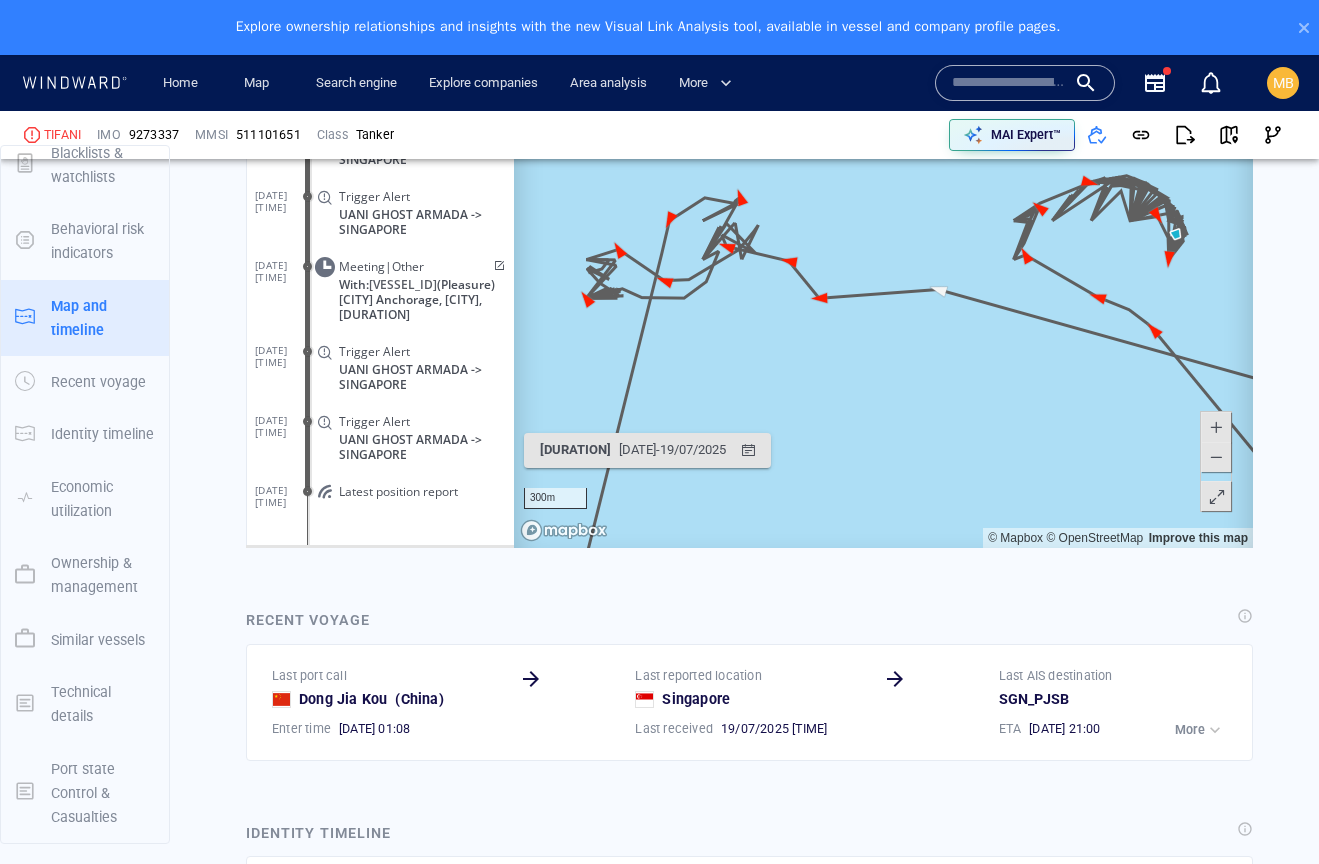 drag, startPoint x: 1018, startPoint y: 384, endPoint x: 786, endPoint y: 411, distance: 233.56584 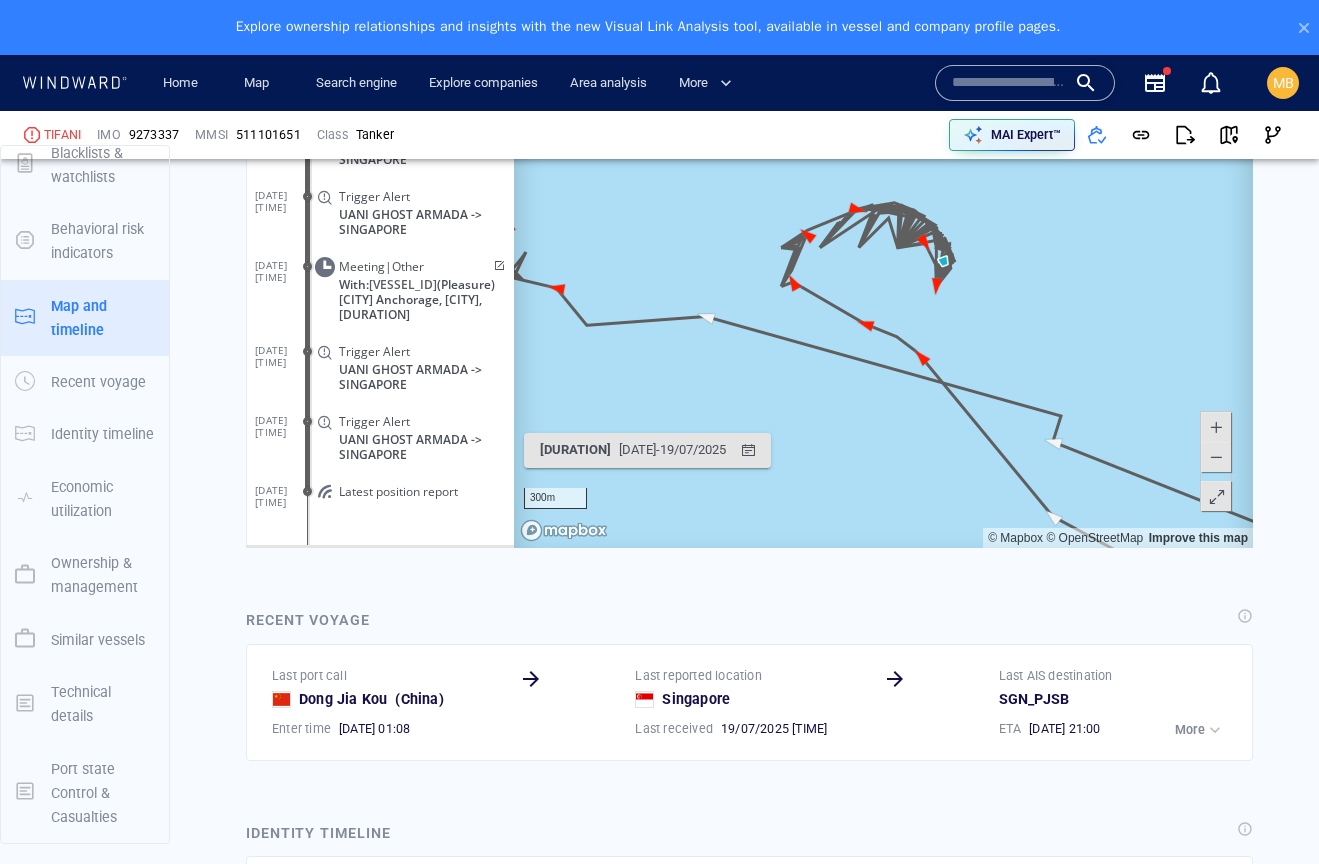 click at bounding box center (1216, 428) 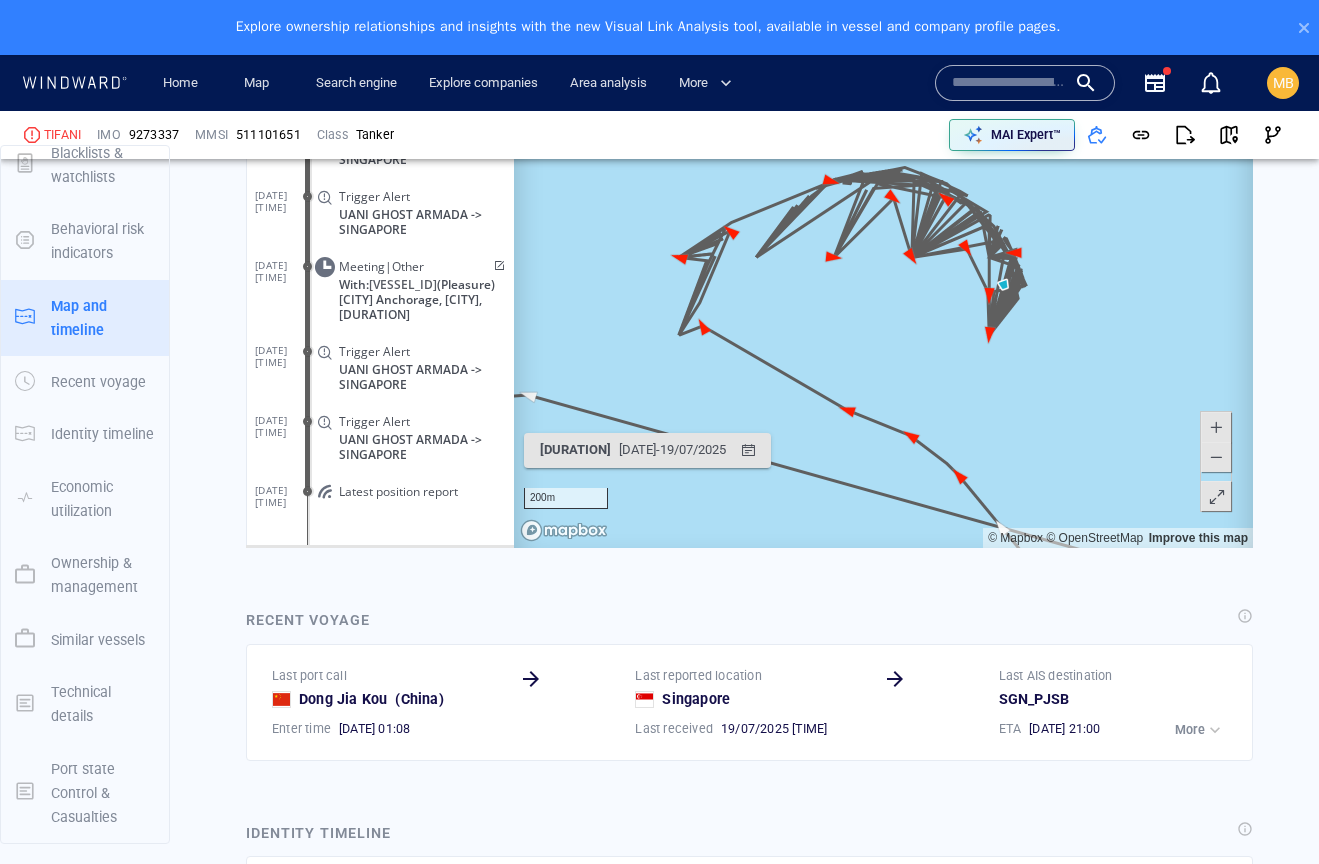 click at bounding box center (1216, 428) 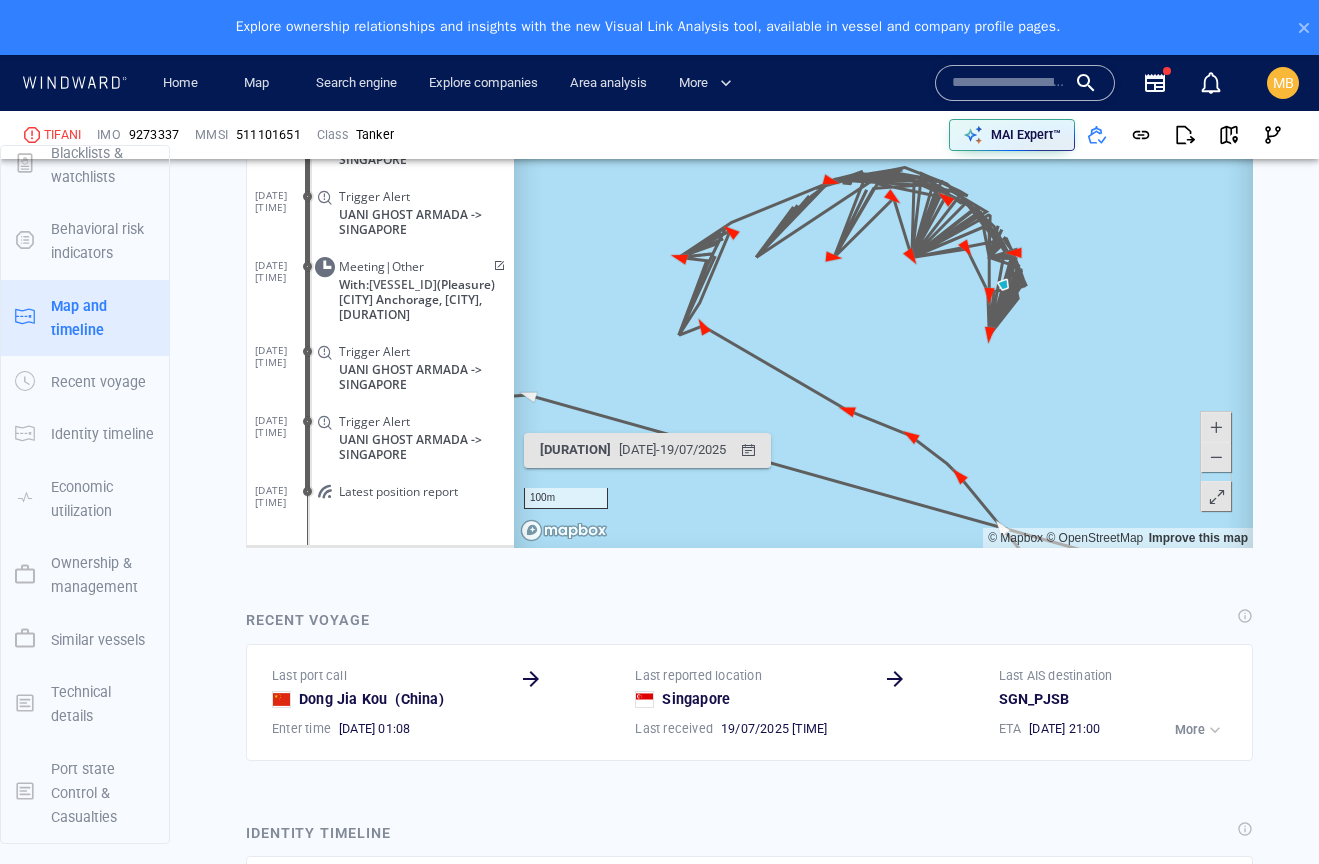 click at bounding box center (1216, 428) 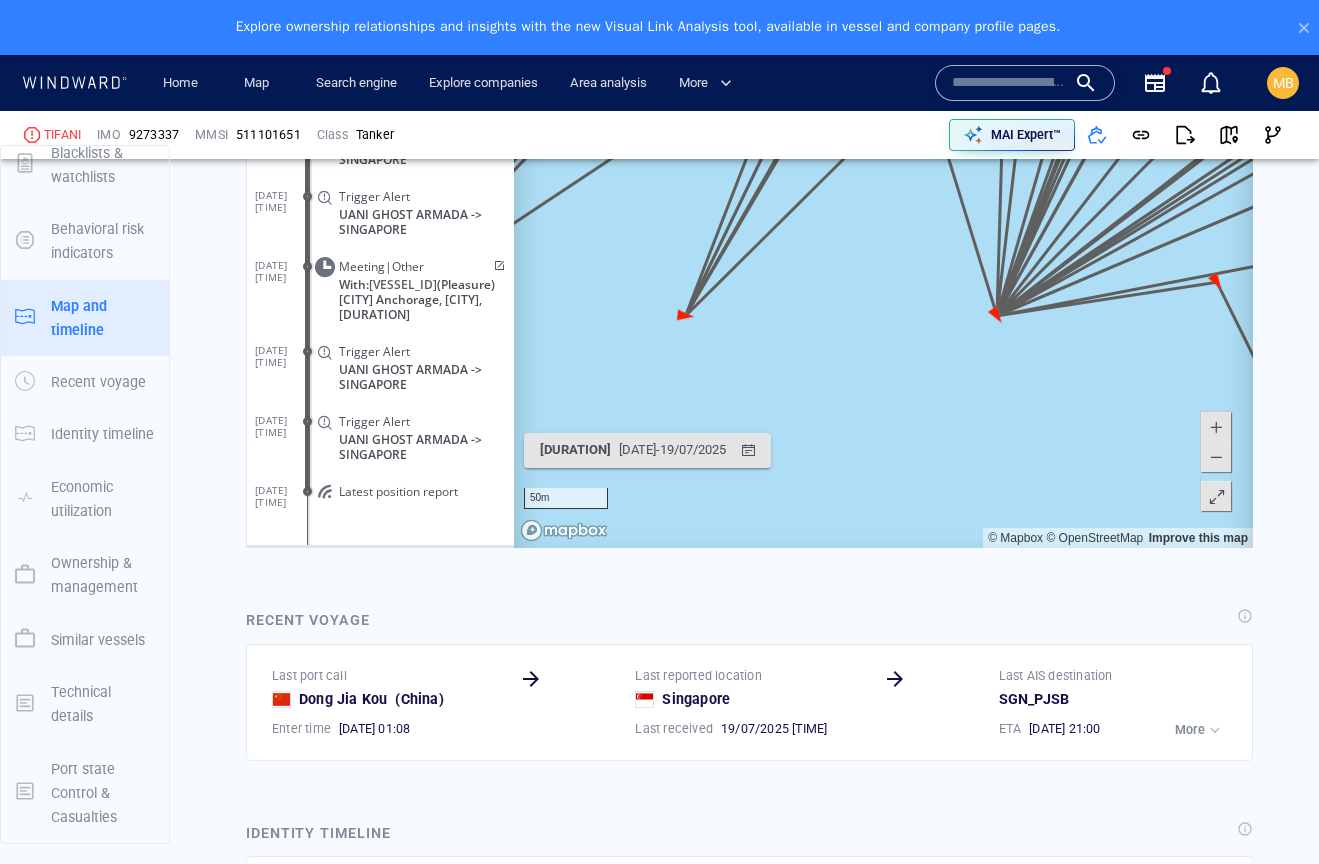 scroll, scrollTop: 2383, scrollLeft: 0, axis: vertical 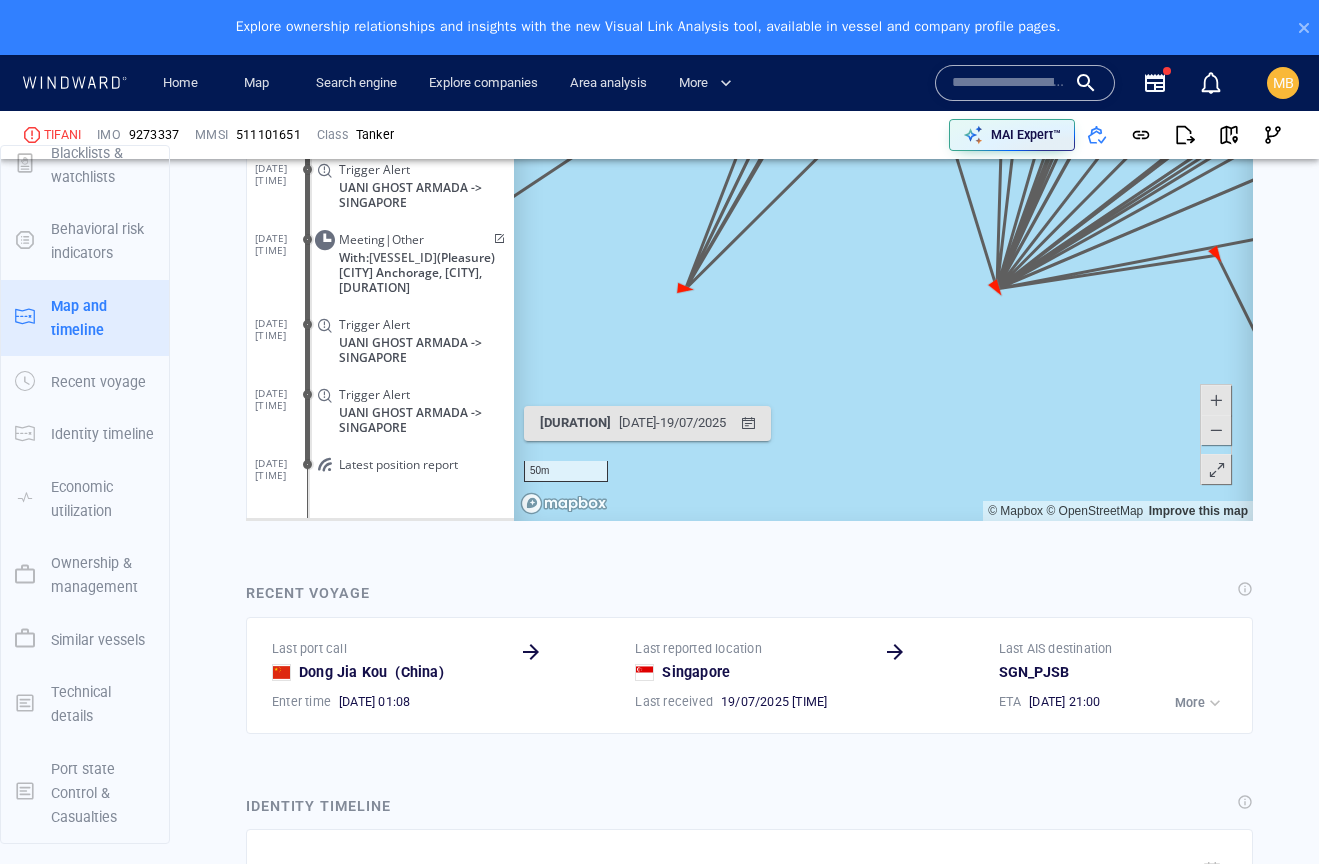 click at bounding box center (1216, 431) 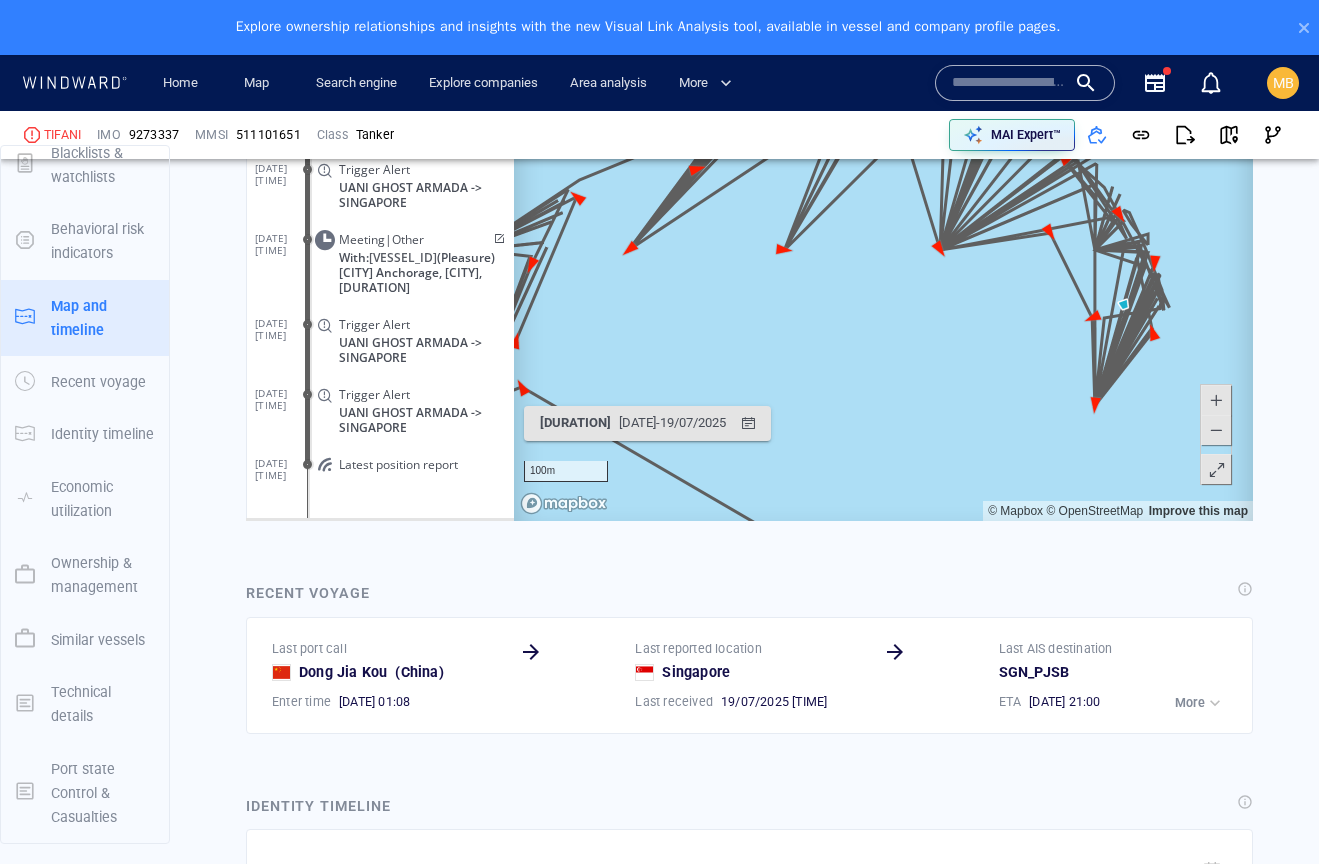 click at bounding box center [1216, 431] 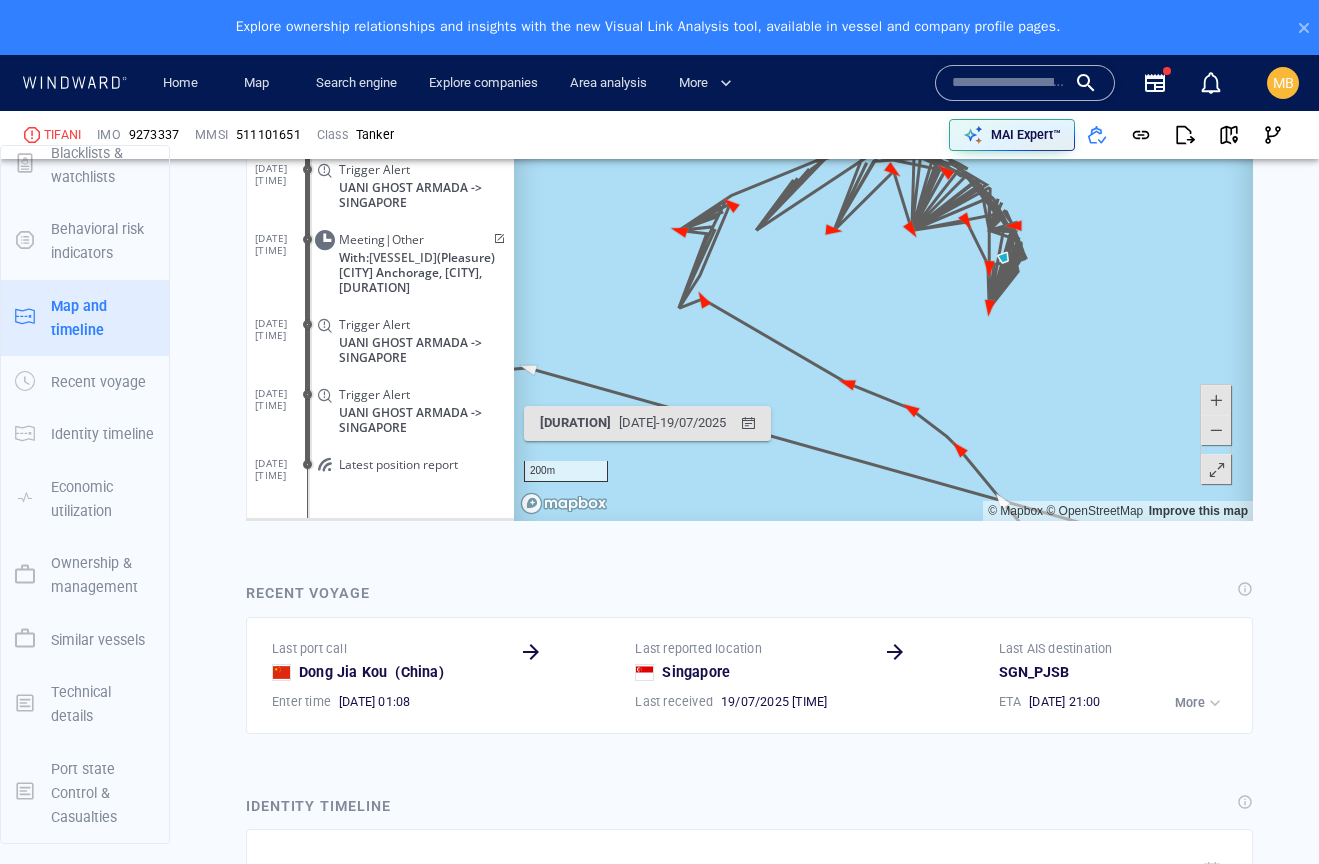 click at bounding box center (1216, 431) 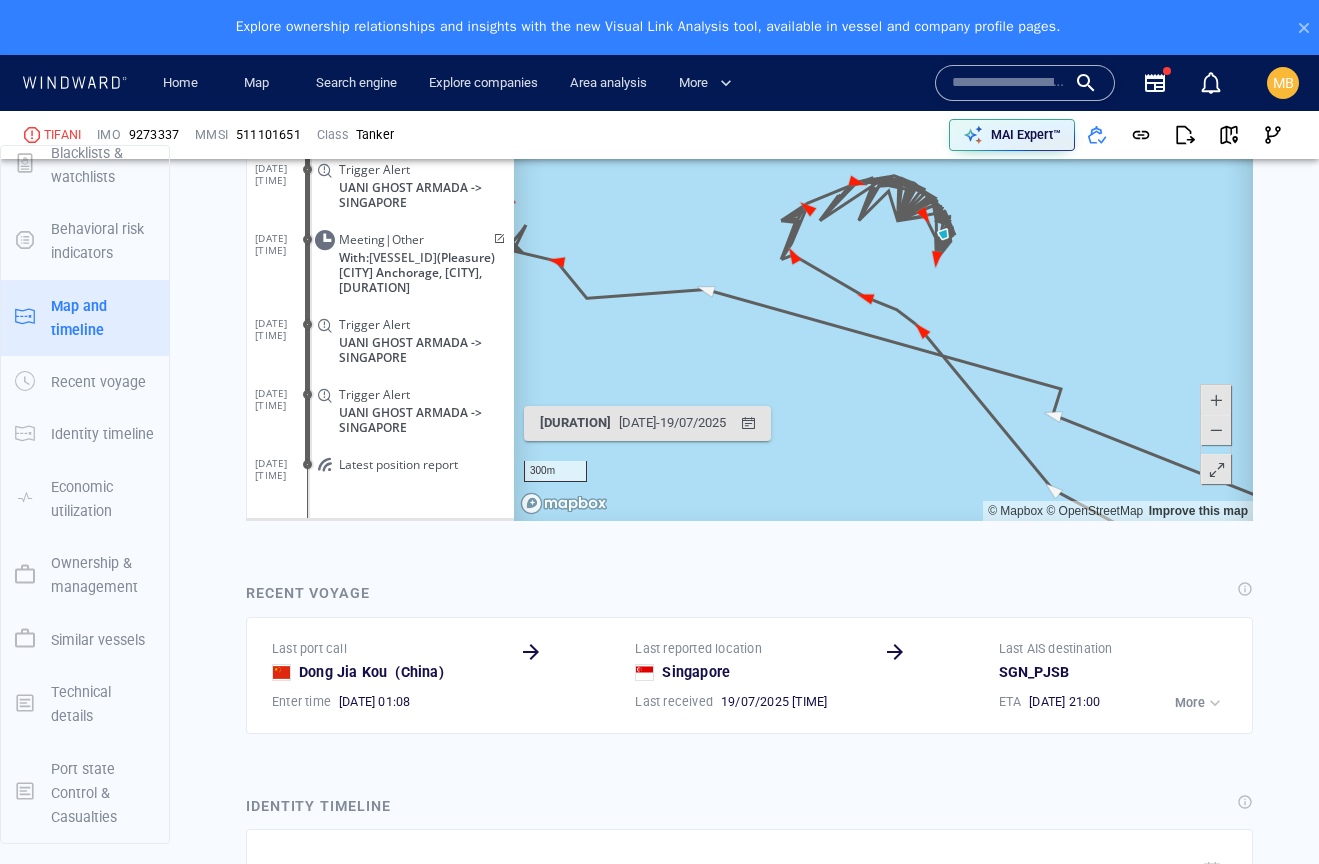 click at bounding box center (1216, 401) 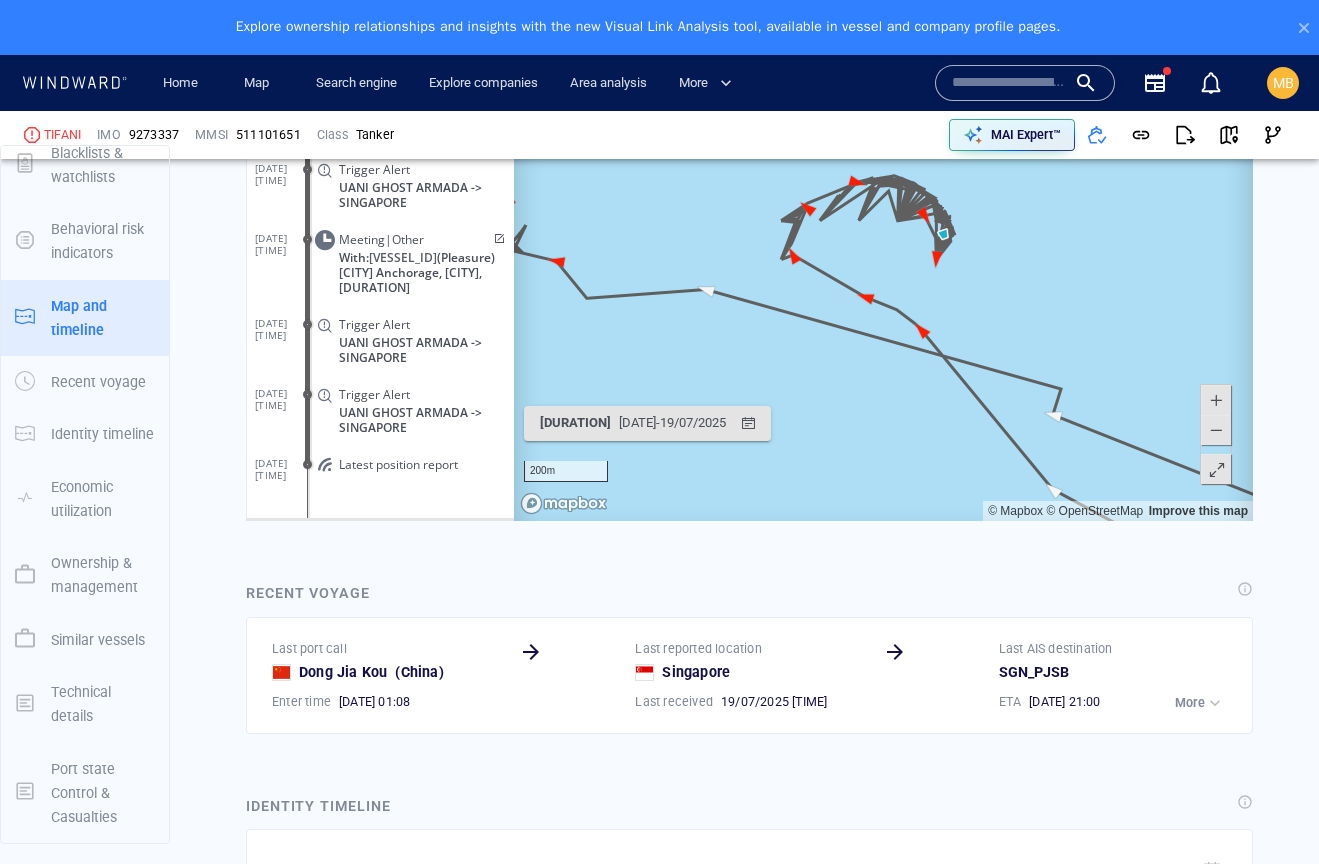click at bounding box center [1216, 401] 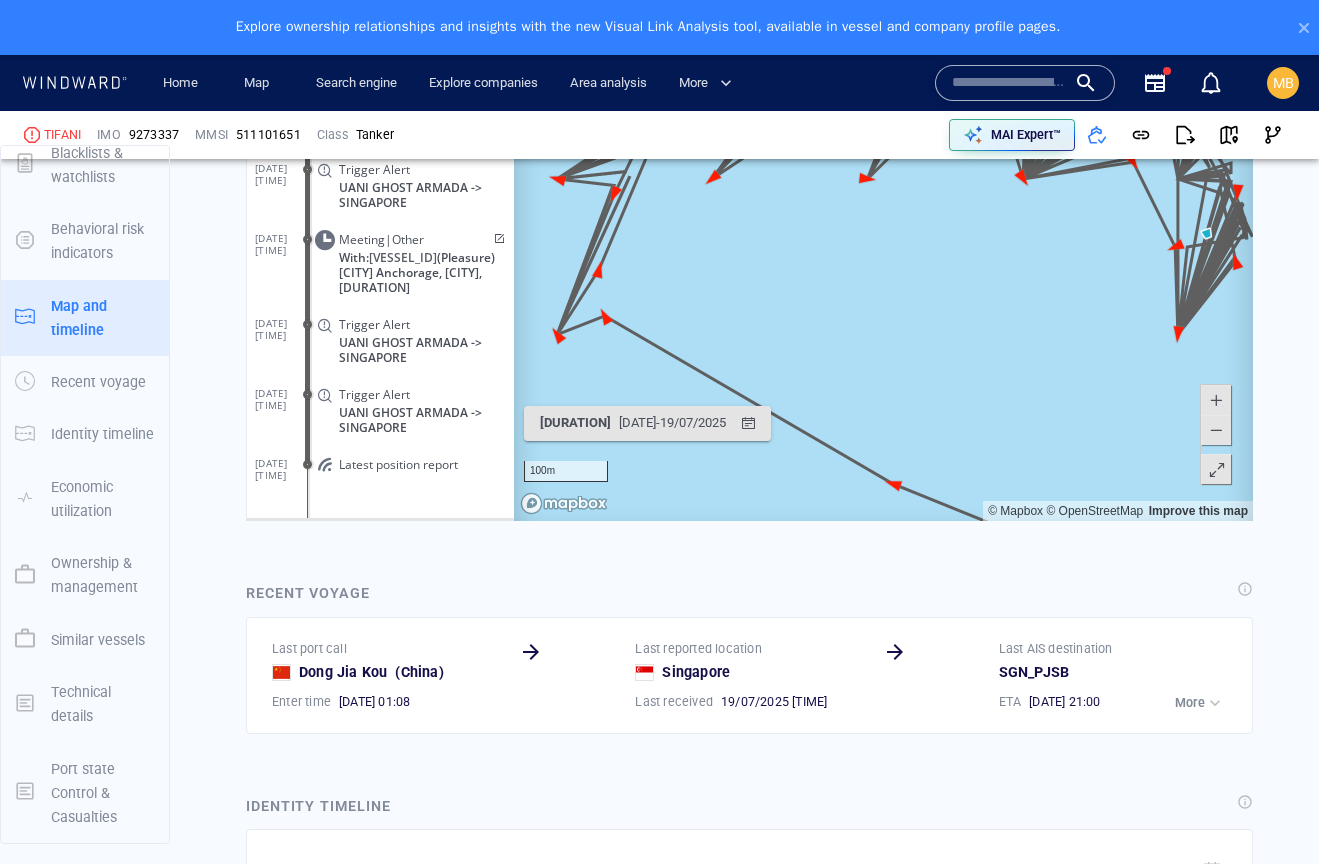 drag, startPoint x: 951, startPoint y: 353, endPoint x: 1033, endPoint y: 282, distance: 108.46658 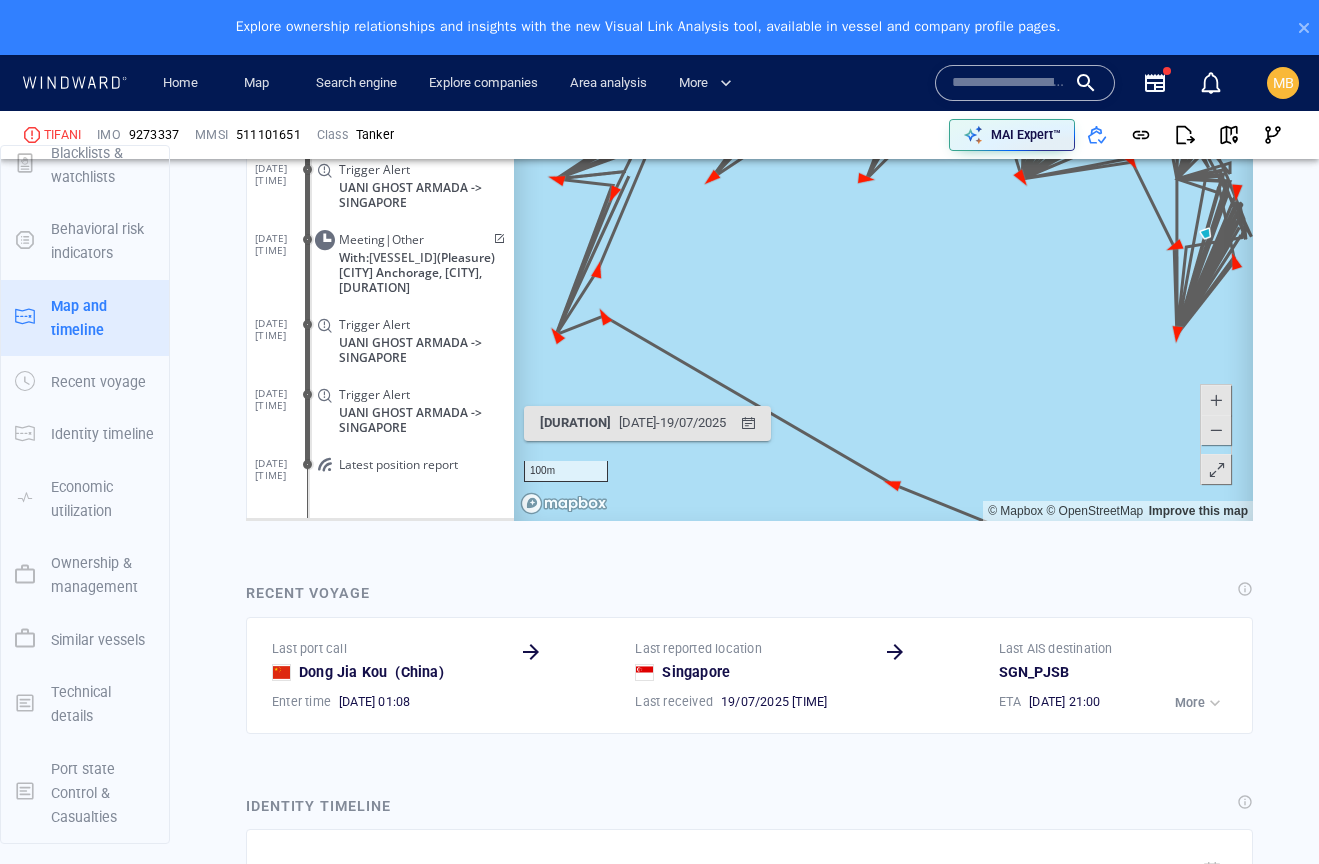 drag, startPoint x: 563, startPoint y: 82, endPoint x: 1094, endPoint y: 554, distance: 710.4541 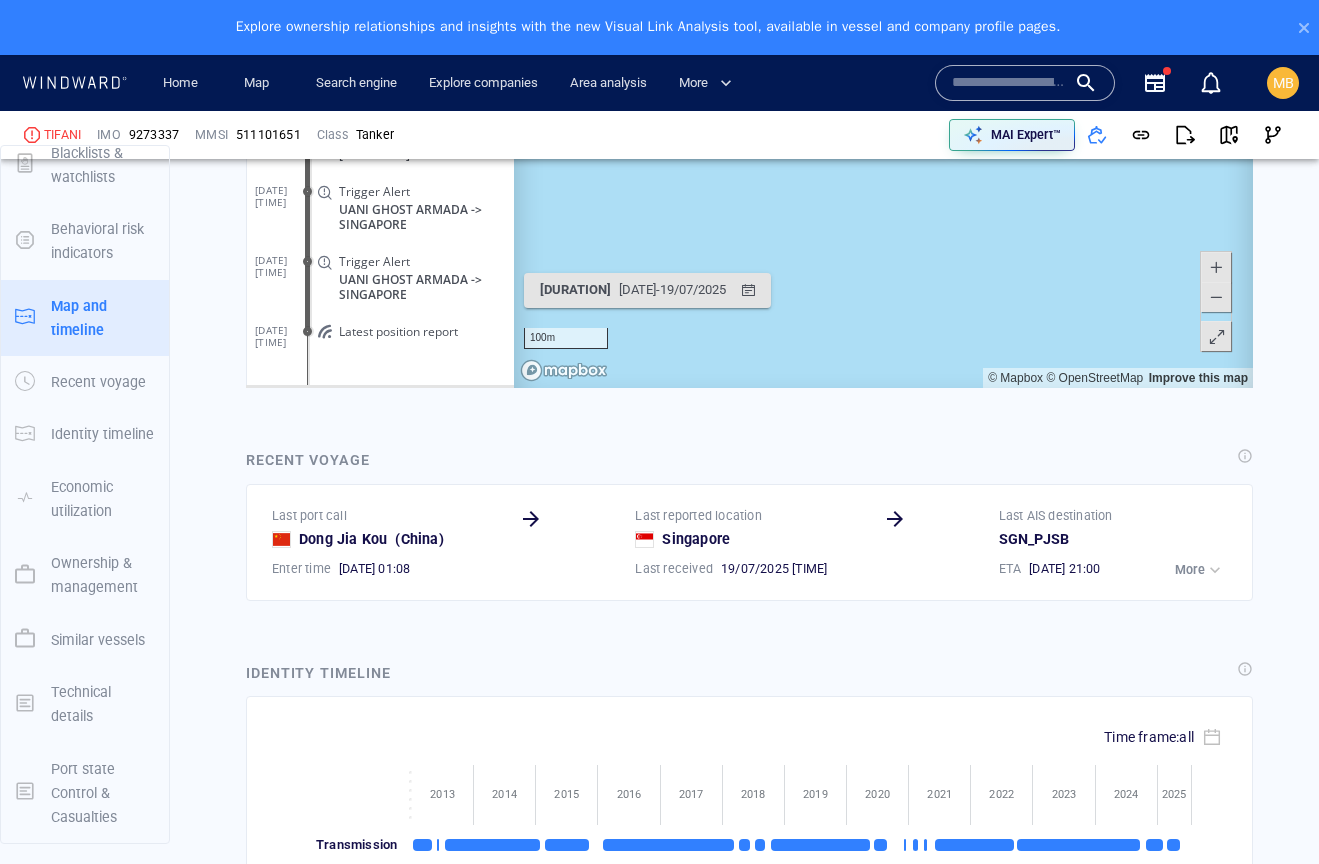scroll, scrollTop: 2540, scrollLeft: 0, axis: vertical 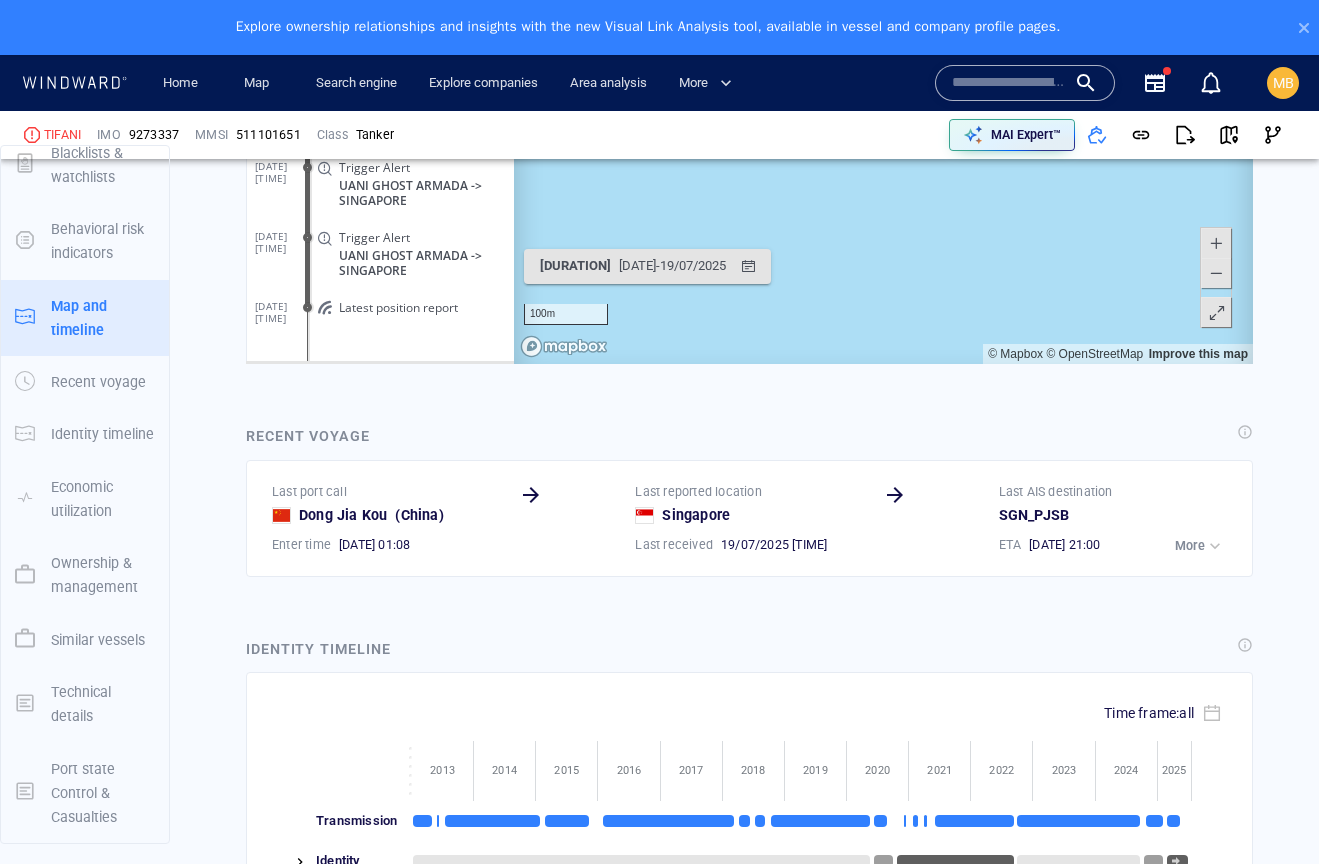 click at bounding box center [1216, 274] 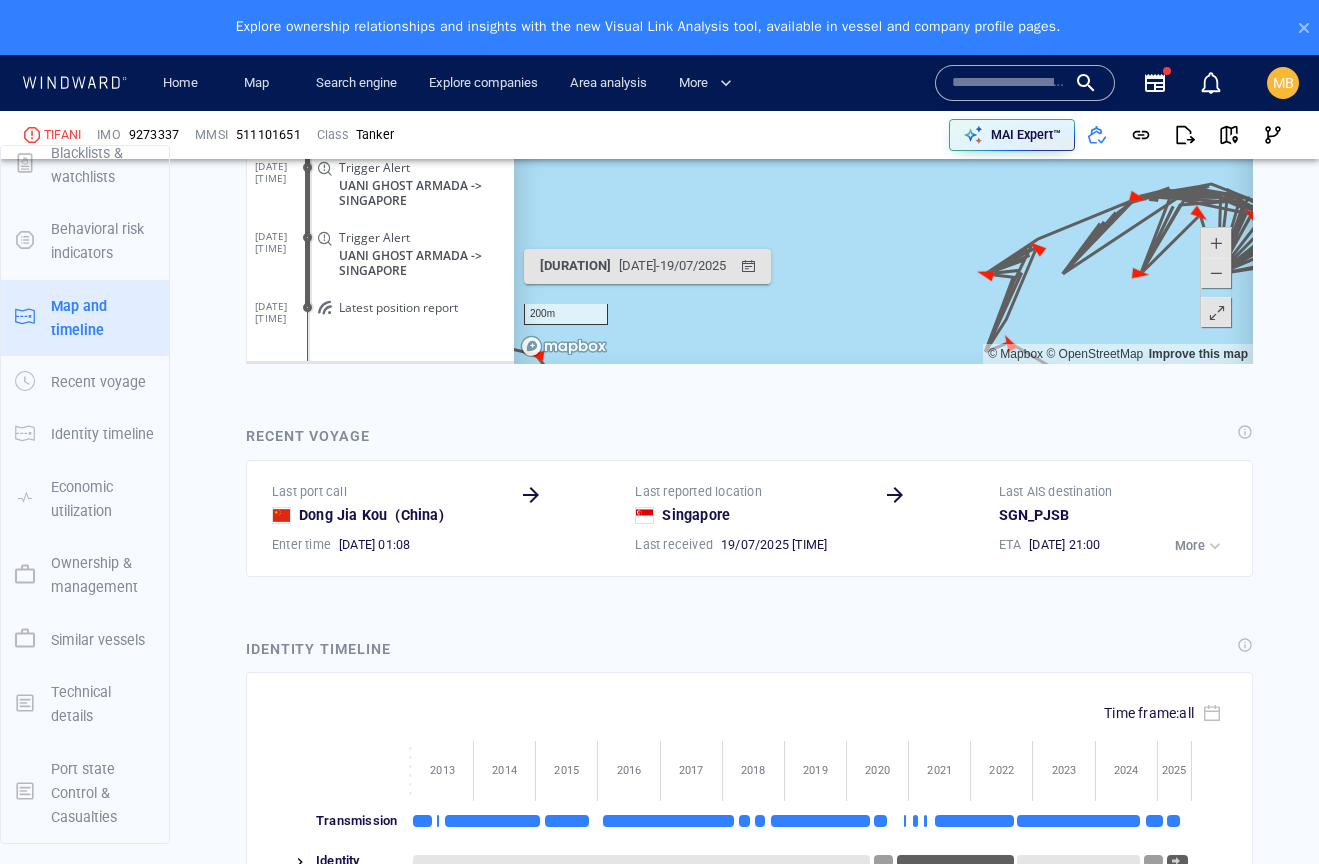 click at bounding box center (1216, 274) 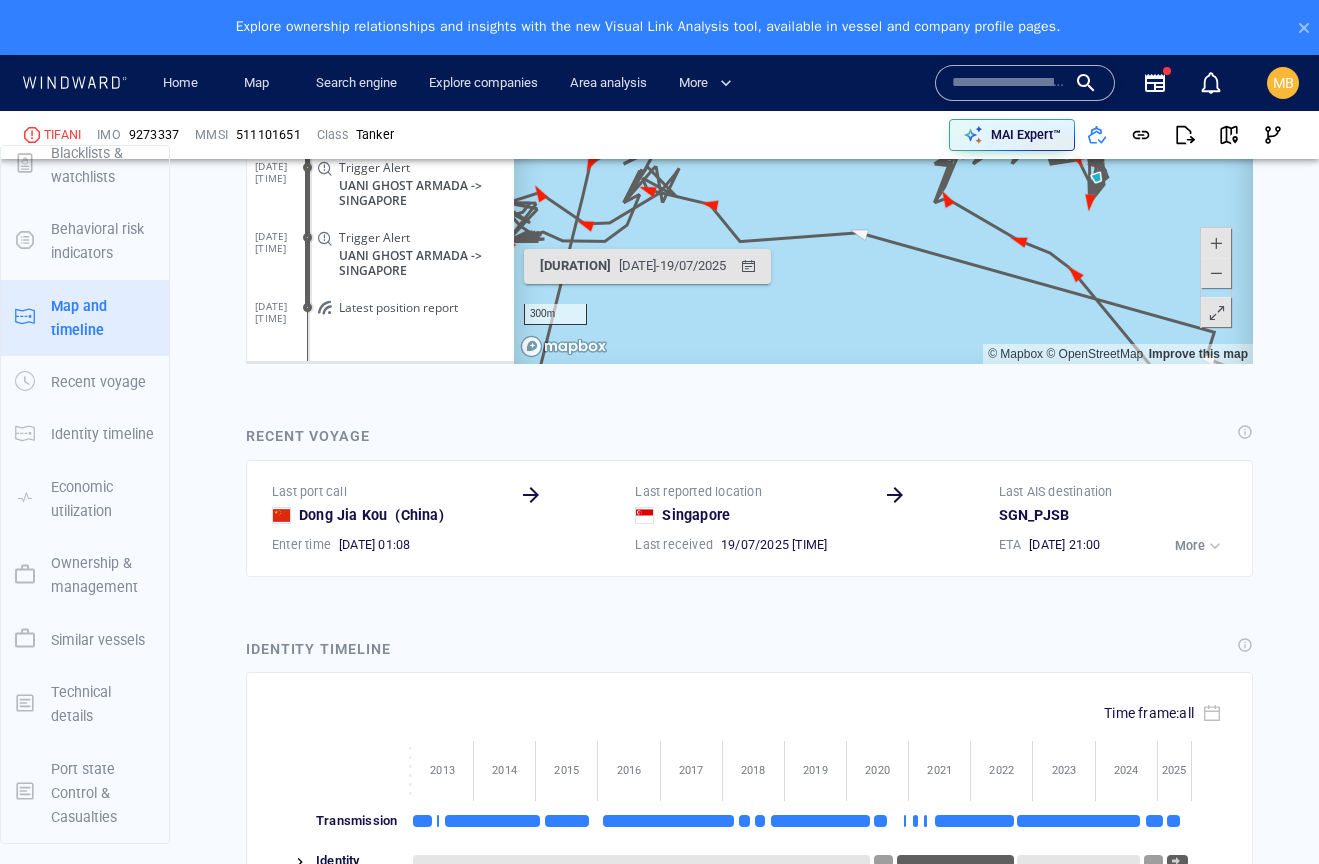 drag, startPoint x: 1117, startPoint y: 230, endPoint x: 940, endPoint y: 167, distance: 187.87762 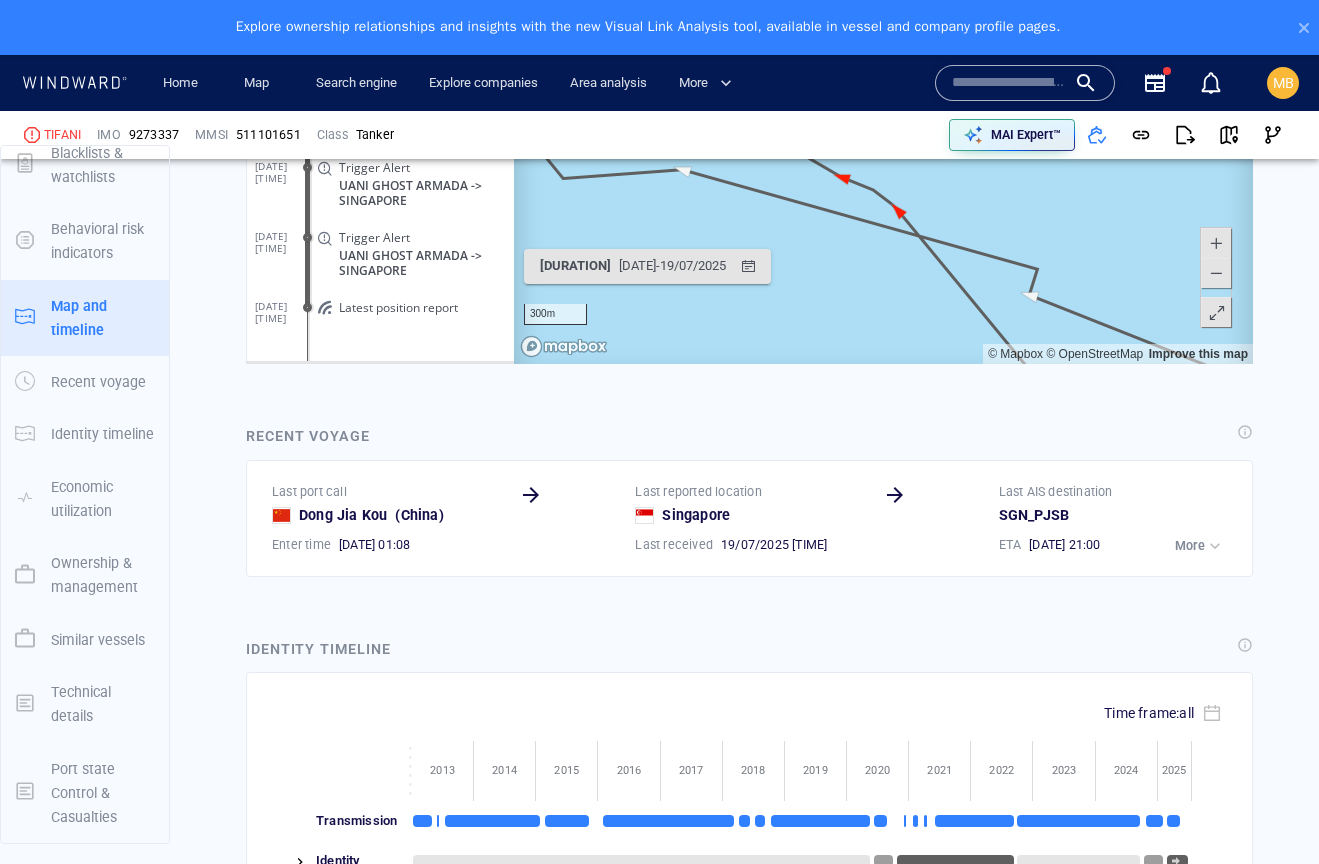 click at bounding box center (1216, 244) 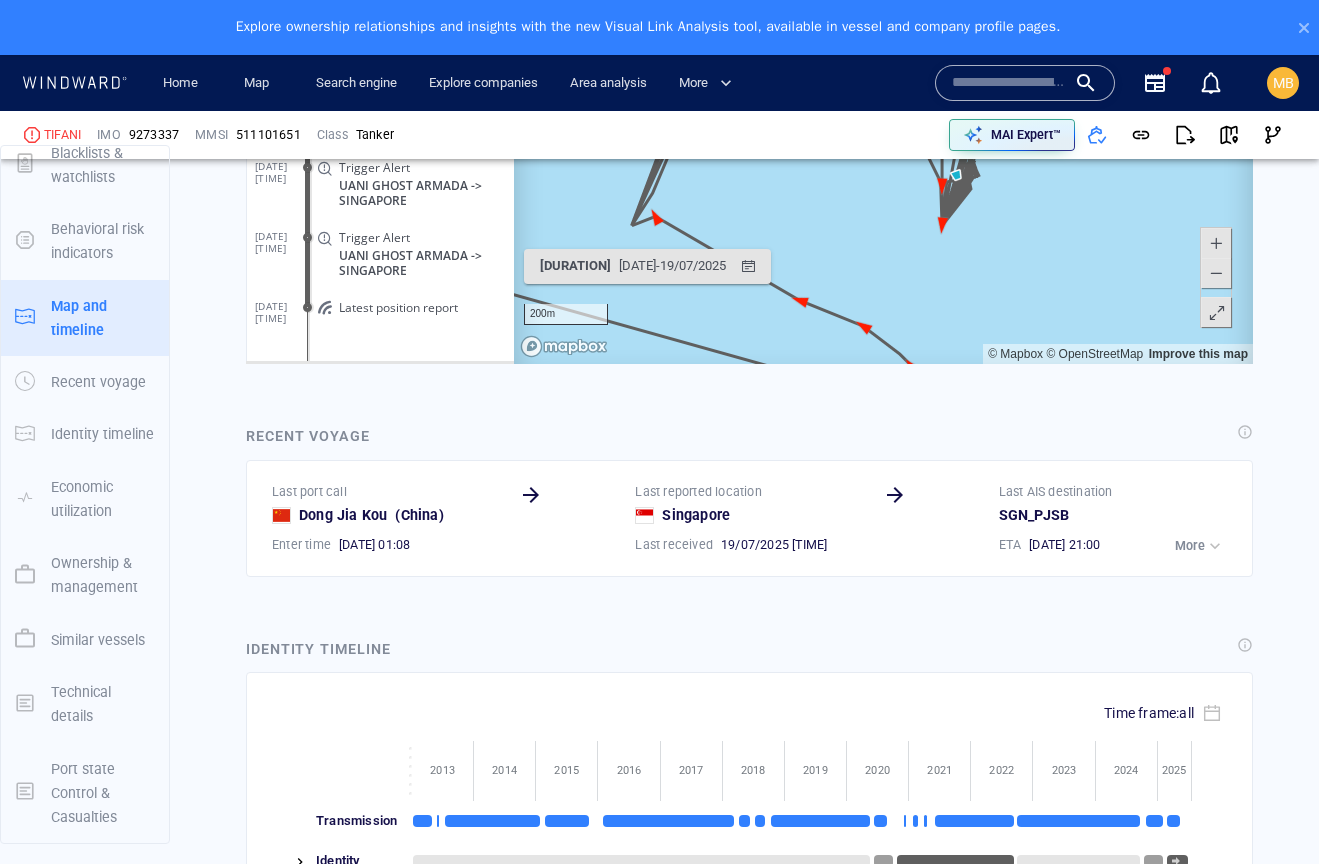click at bounding box center (1216, 244) 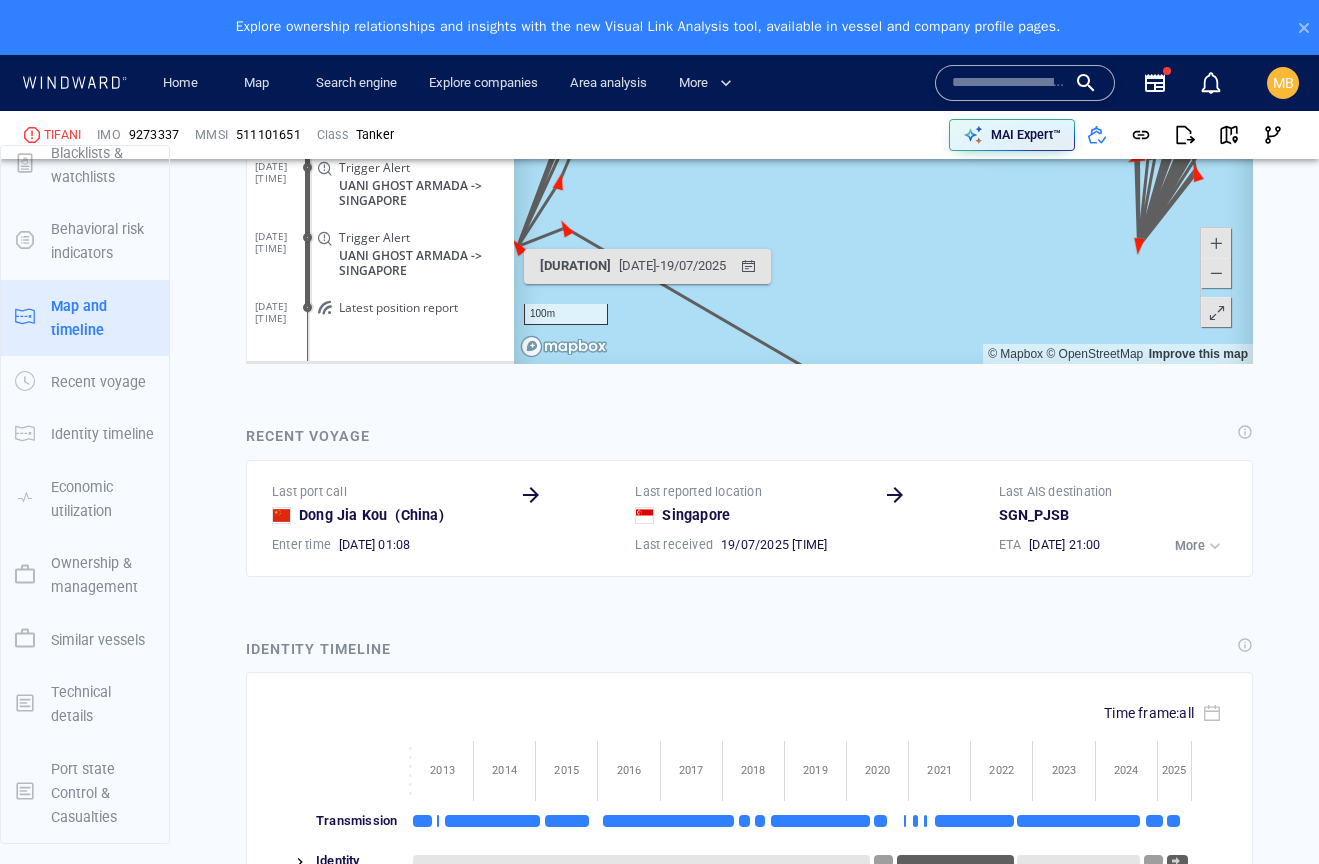 drag, startPoint x: 1046, startPoint y: 205, endPoint x: 1241, endPoint y: 27, distance: 264.02463 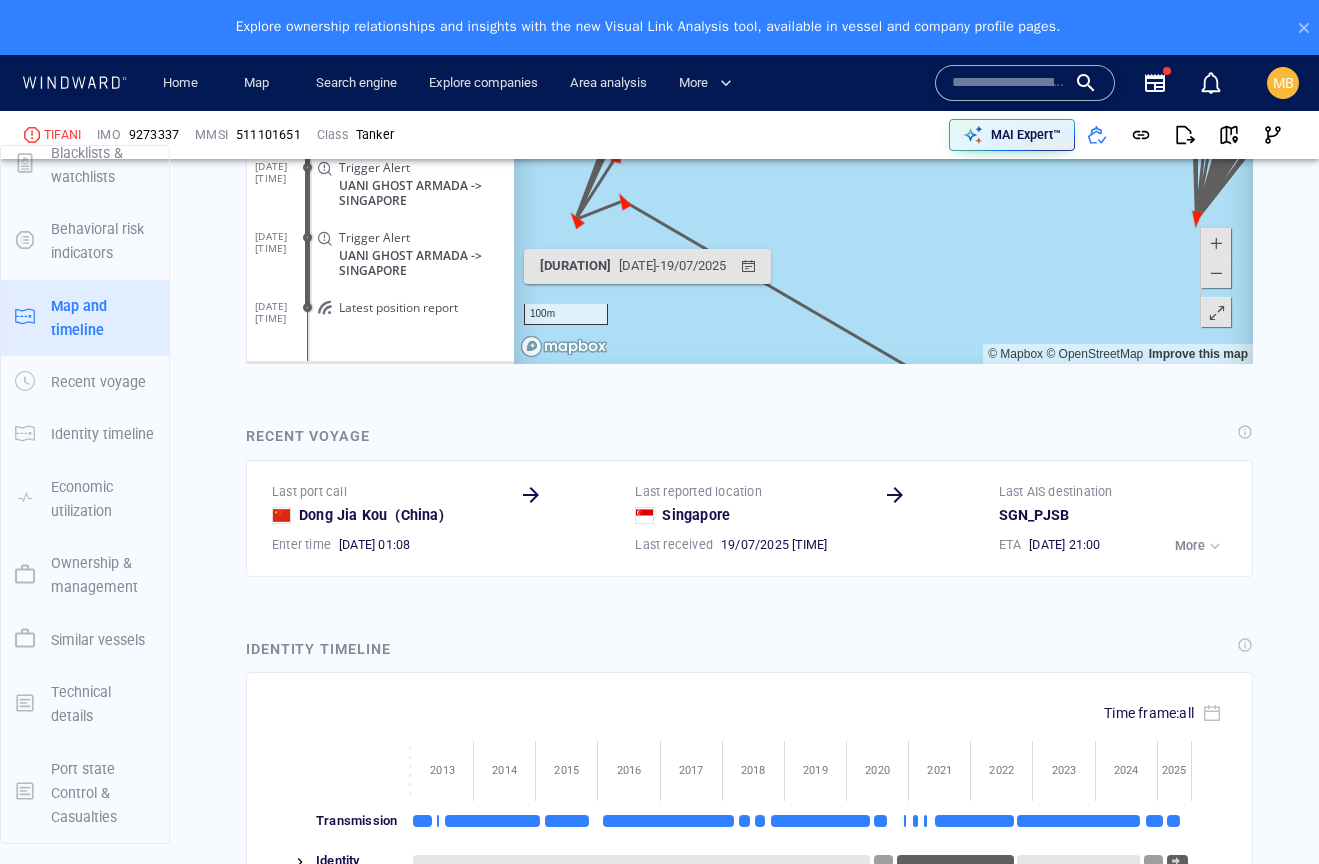 click on "Recent voyage Last port call [CITY] ( [COUNTRY] ) Enter time [DATE]   [TIME] Last reported location [CITY] Last received [DATE]   [TIME] Last AIS destination [CITY]_[CODE] ETA [DATE]   [TIME] Duration [DURATION] Draft [NUMBER]  m Last received [DATE]   [TIME] More" at bounding box center (749, 500) 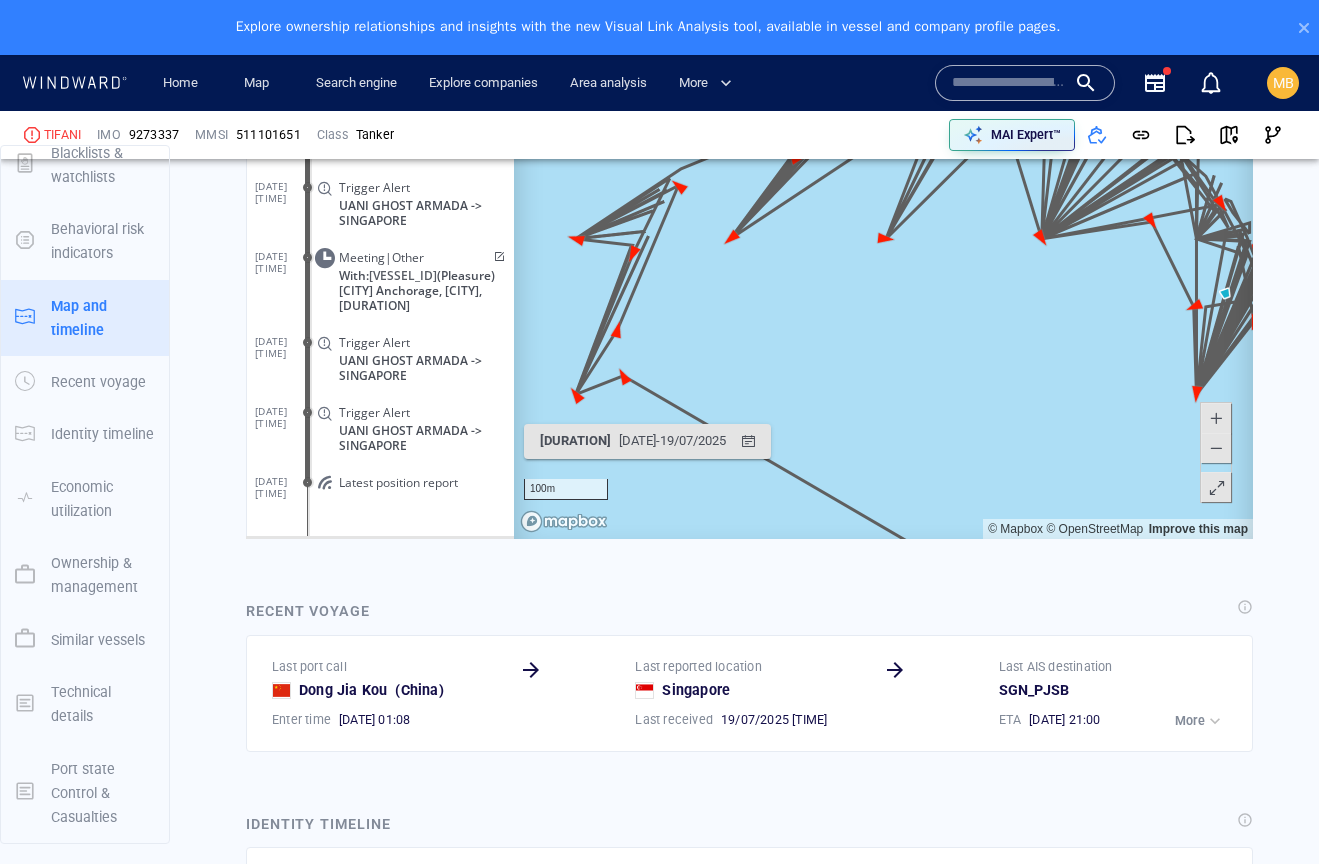 scroll, scrollTop: 2364, scrollLeft: 0, axis: vertical 